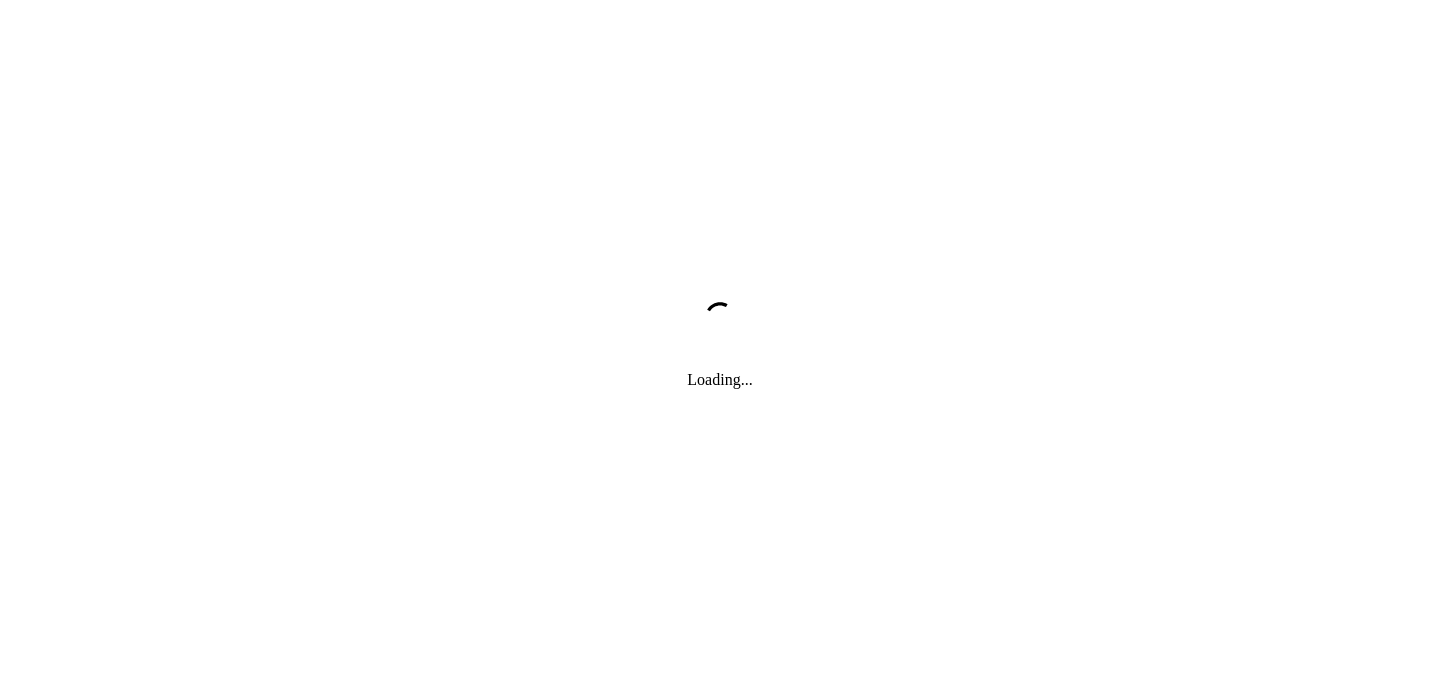 scroll, scrollTop: 0, scrollLeft: 0, axis: both 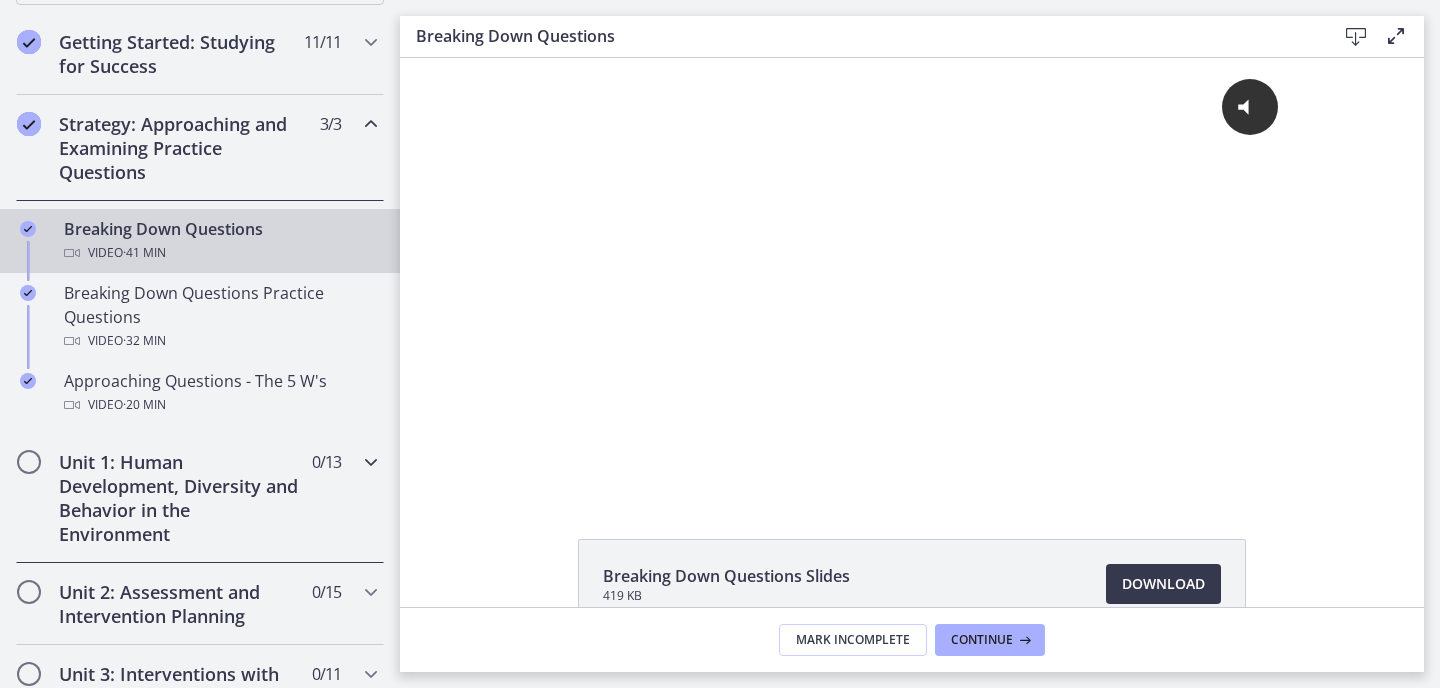 click on "Unit 1: Human Development, Diversity and Behavior in the Environment" at bounding box center (181, 498) 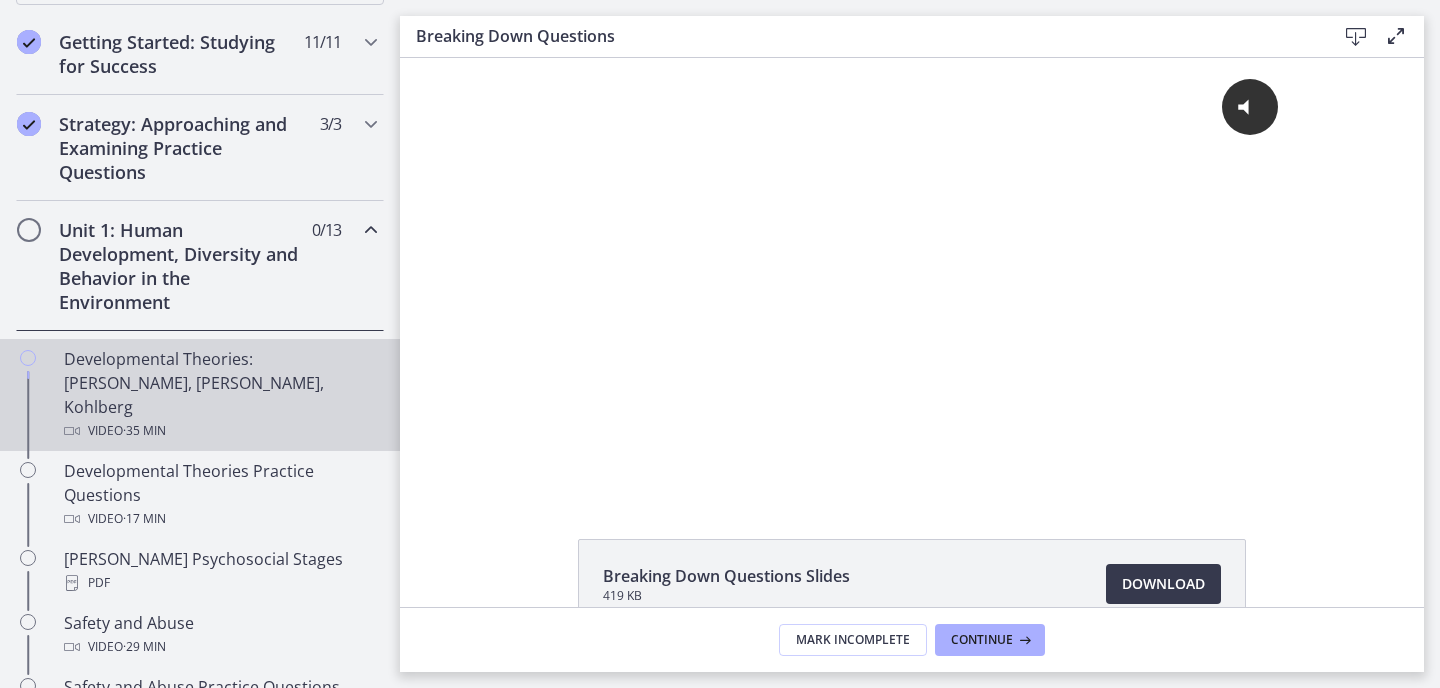click on "Video
·  35 min" at bounding box center [220, 431] 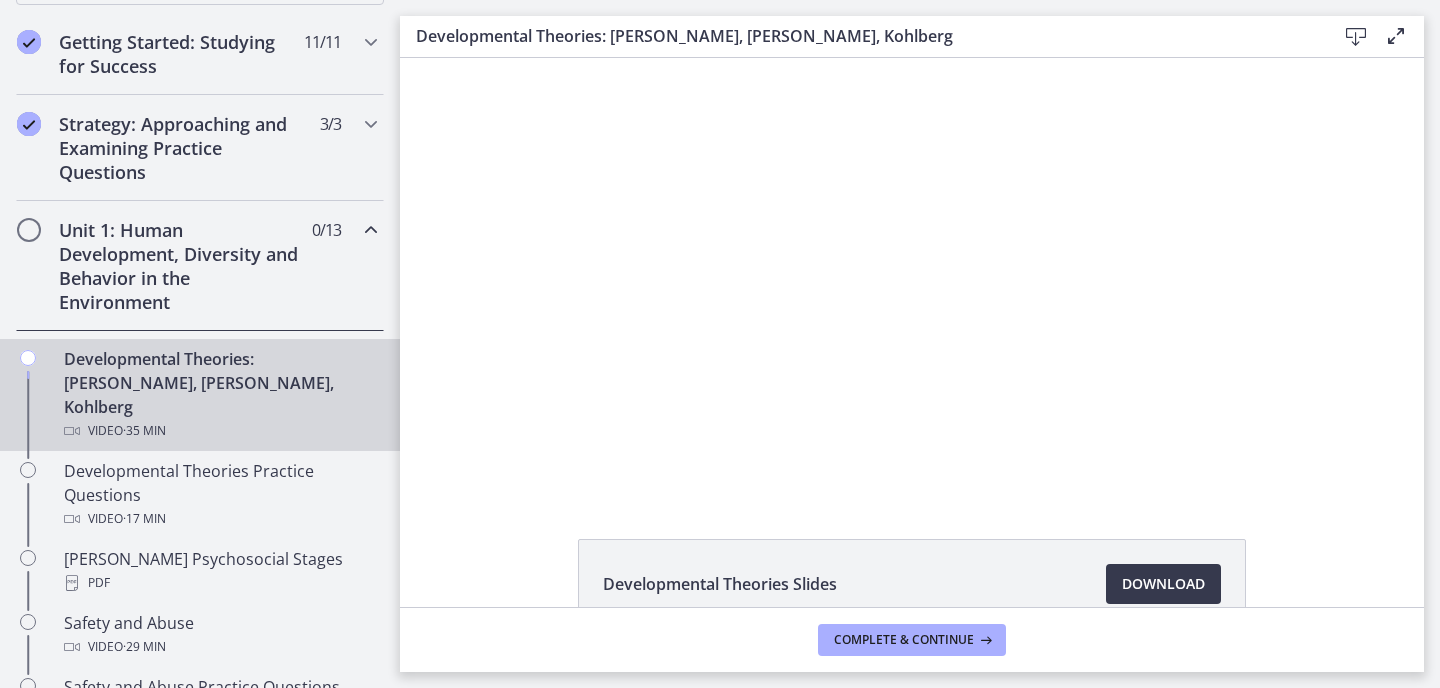 scroll, scrollTop: 0, scrollLeft: 0, axis: both 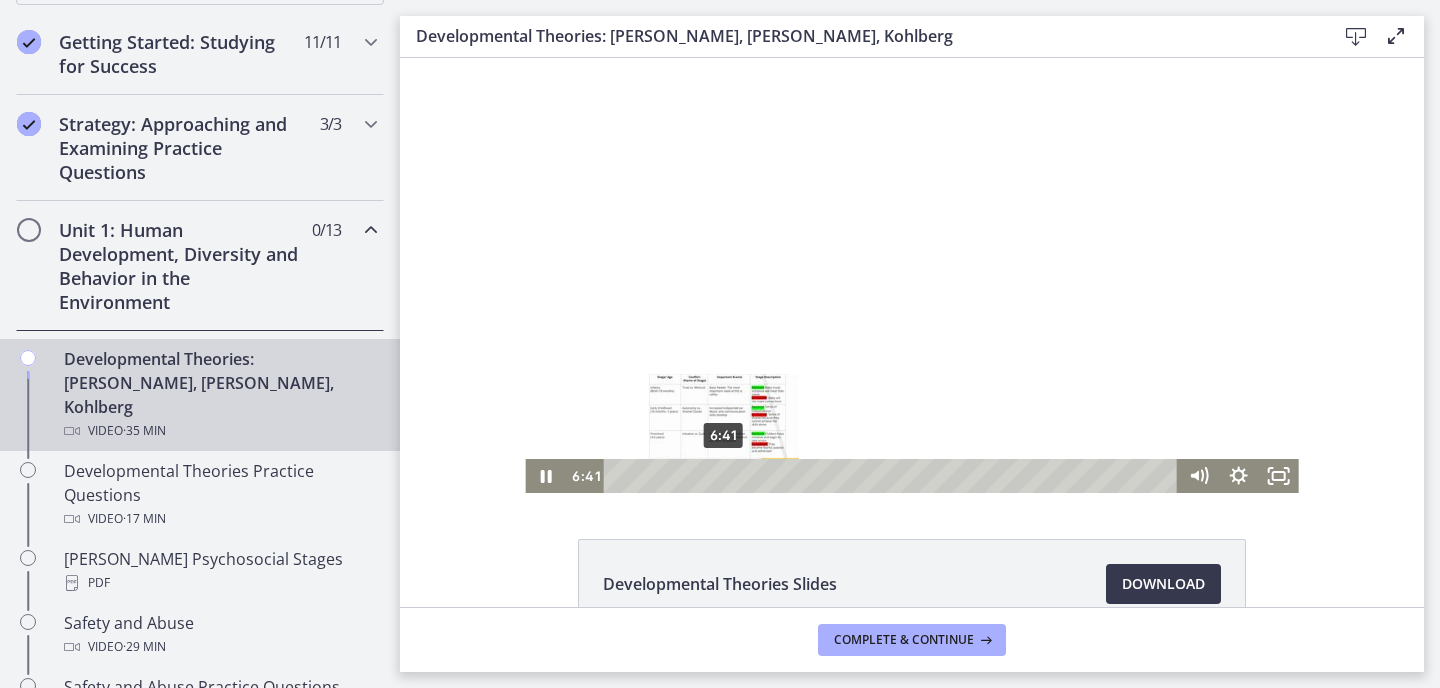 click on "6:41" at bounding box center [893, 476] 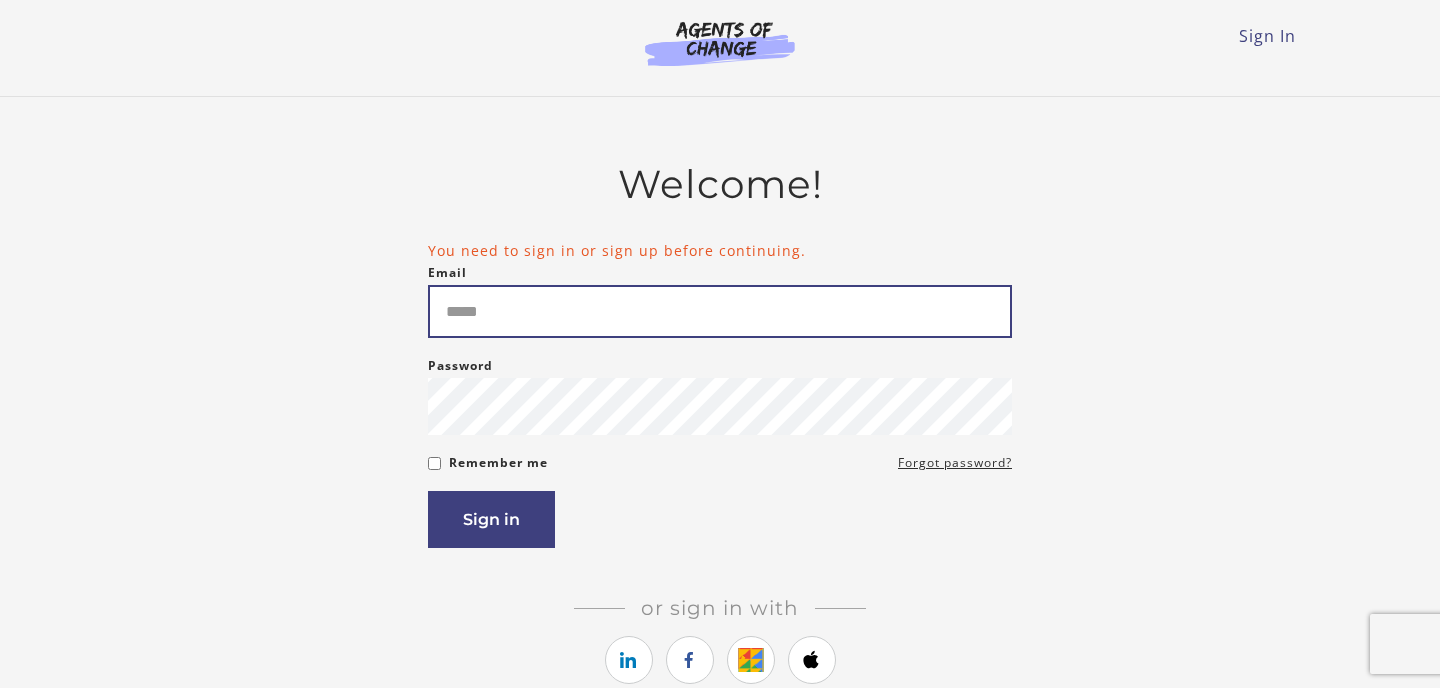 scroll, scrollTop: 0, scrollLeft: 0, axis: both 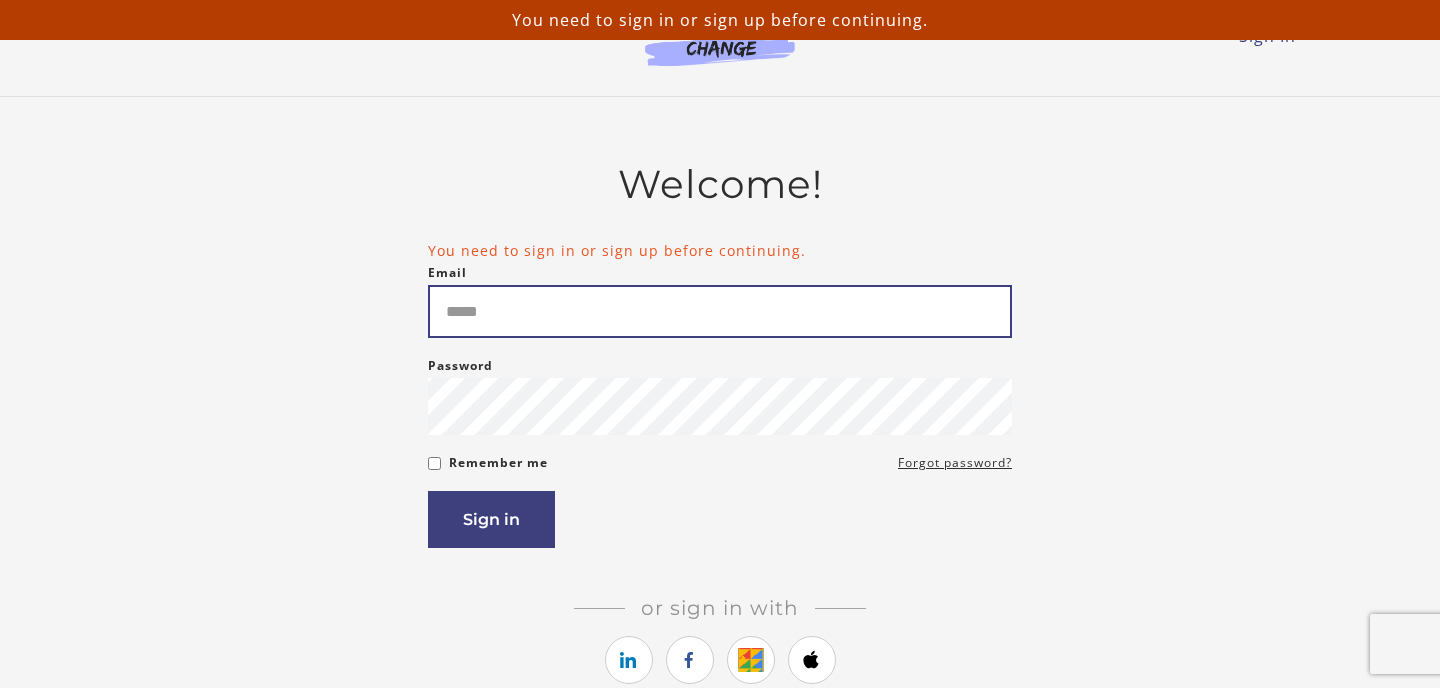 click on "Email" at bounding box center [720, 311] 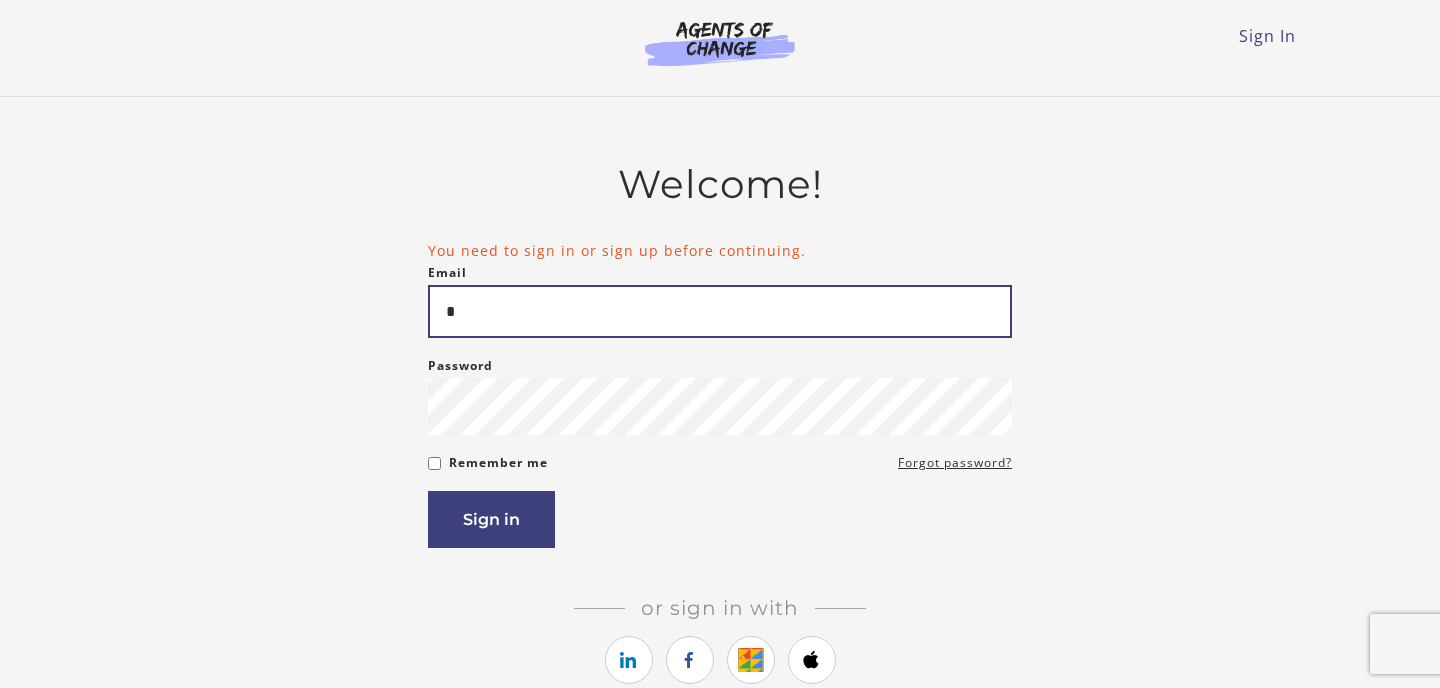 type on "**********" 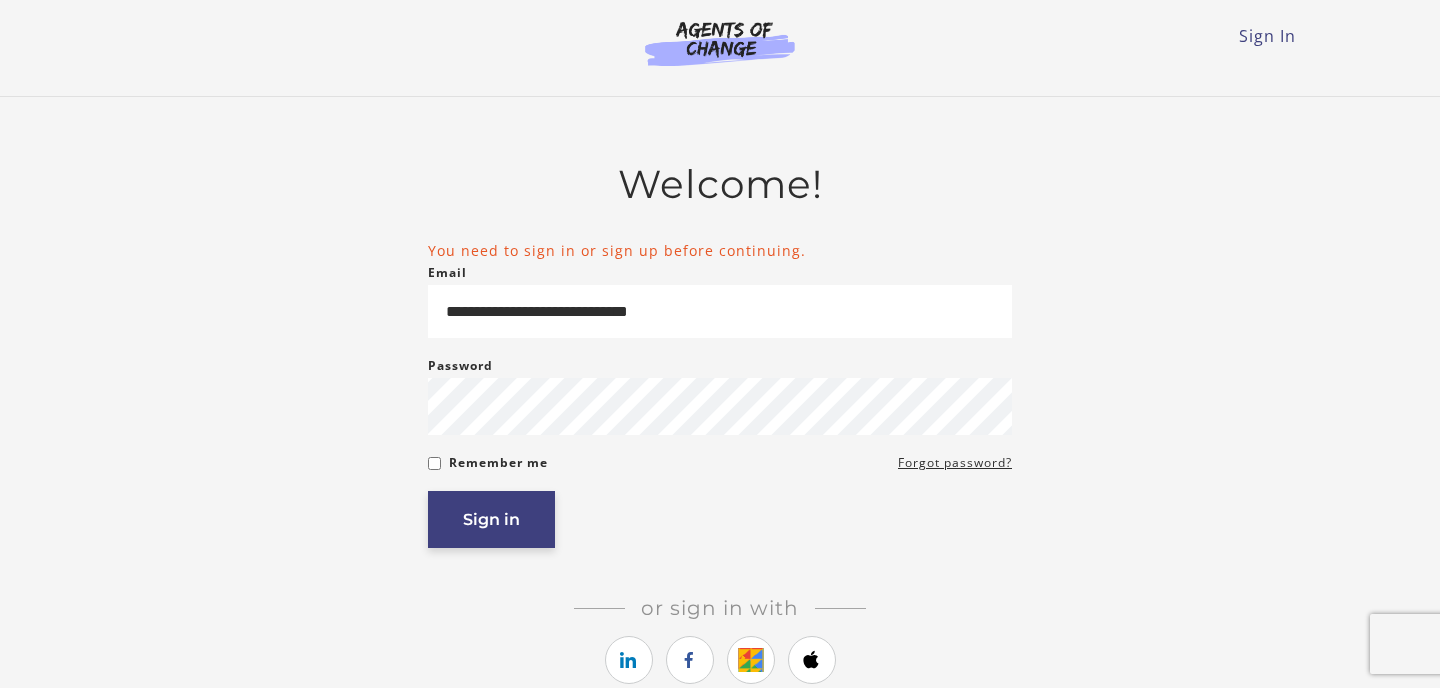 click on "Sign in" at bounding box center (491, 519) 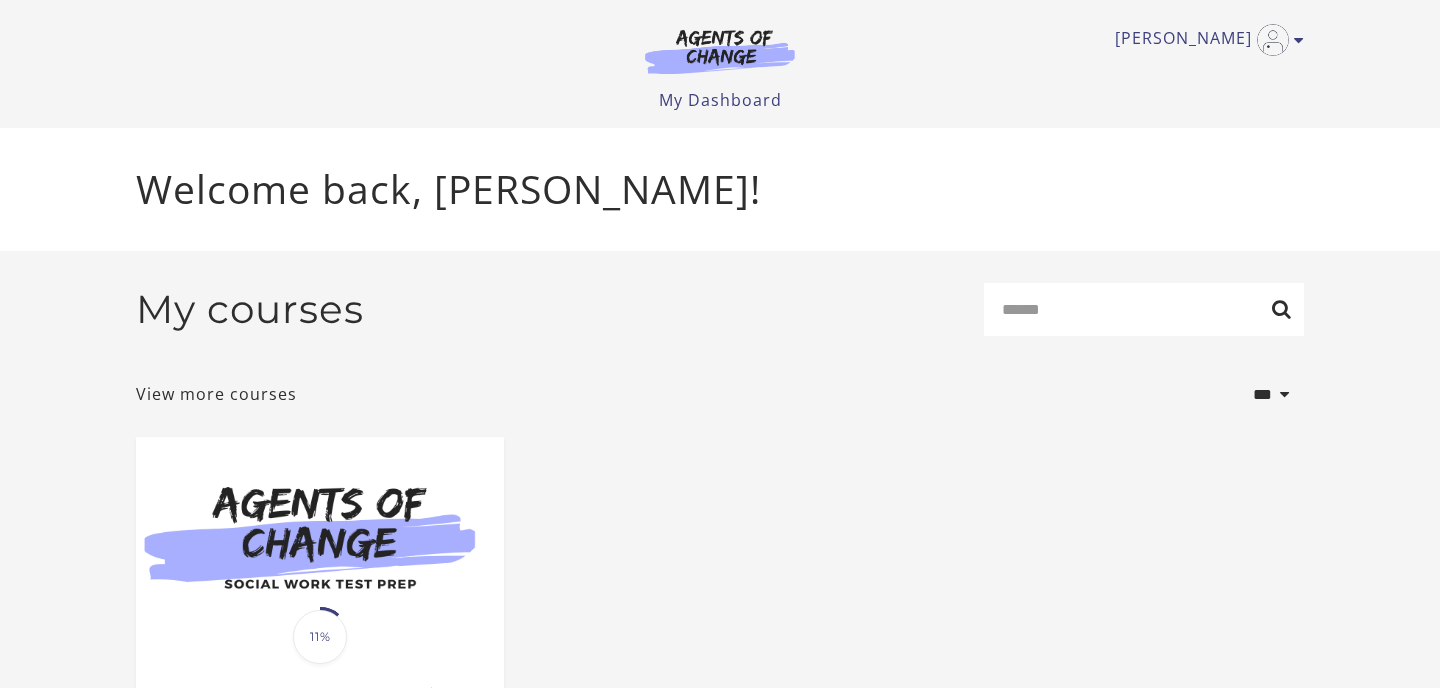 scroll, scrollTop: 0, scrollLeft: 0, axis: both 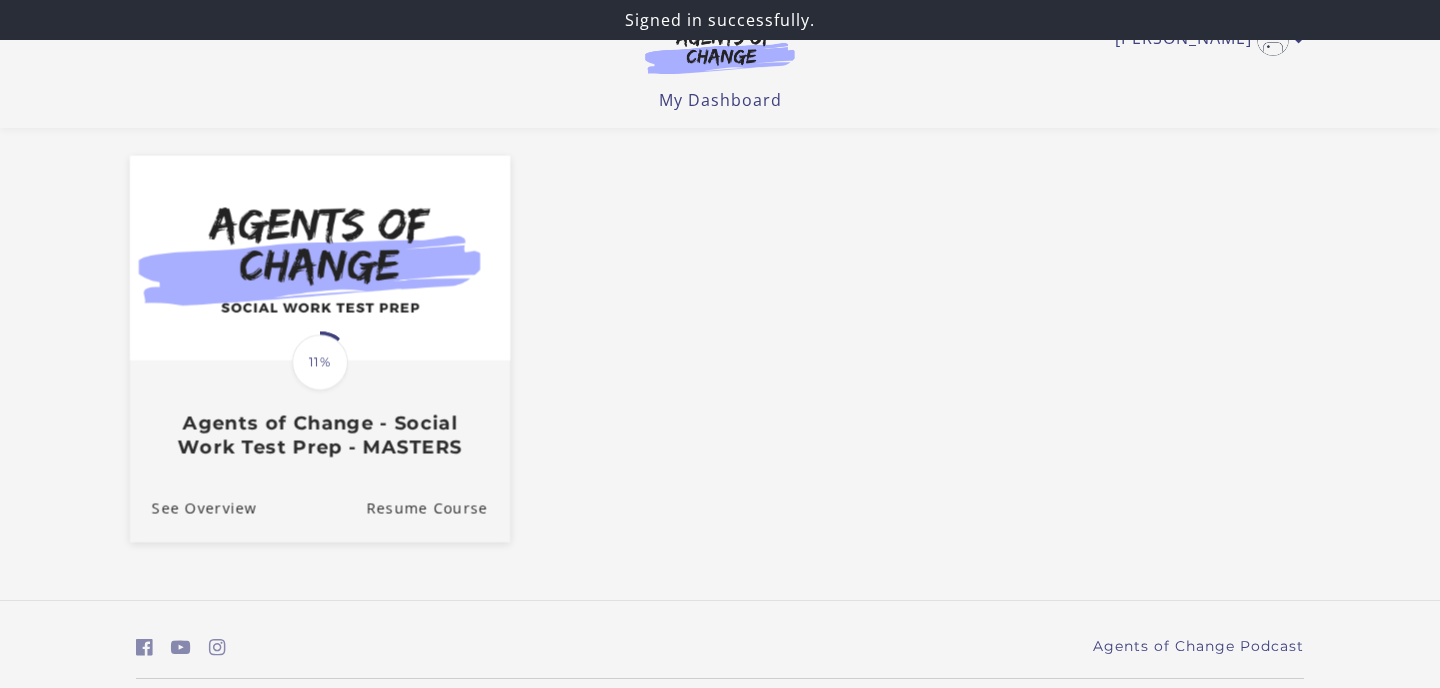 click at bounding box center (320, 258) 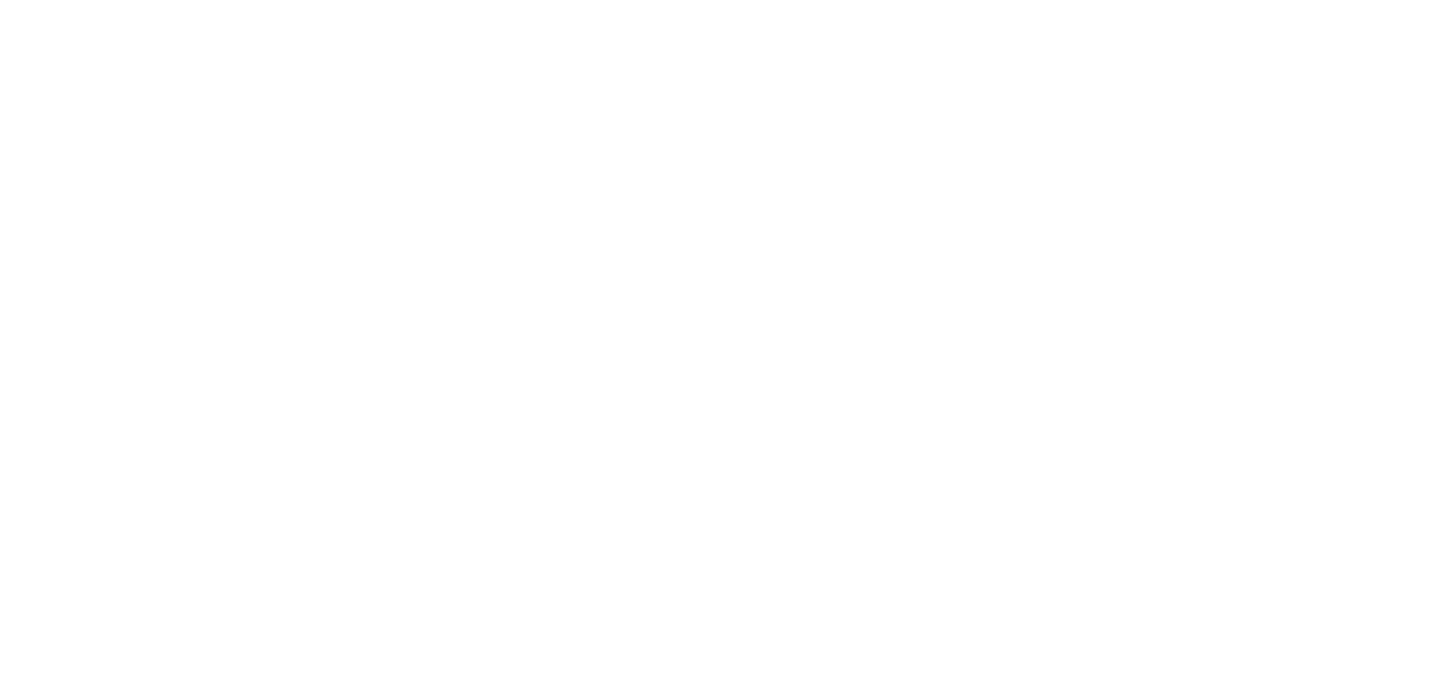 scroll, scrollTop: 0, scrollLeft: 0, axis: both 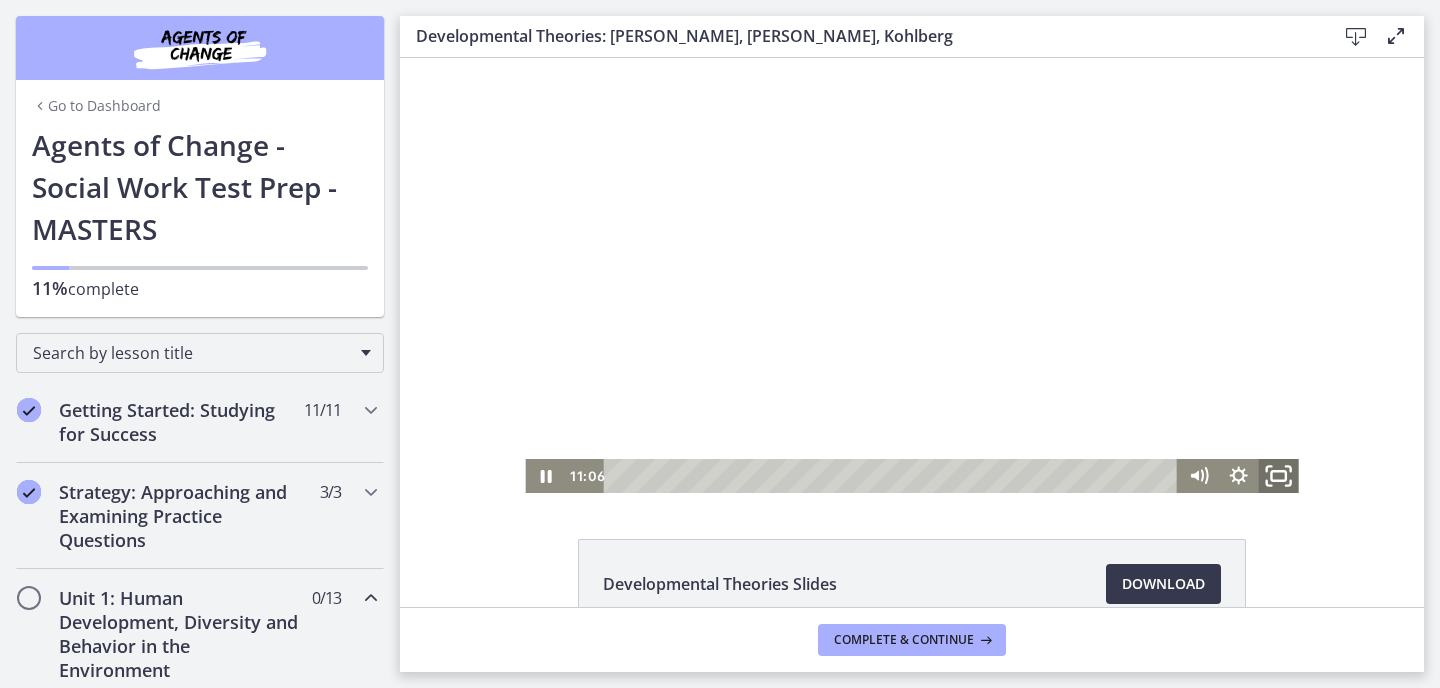 click 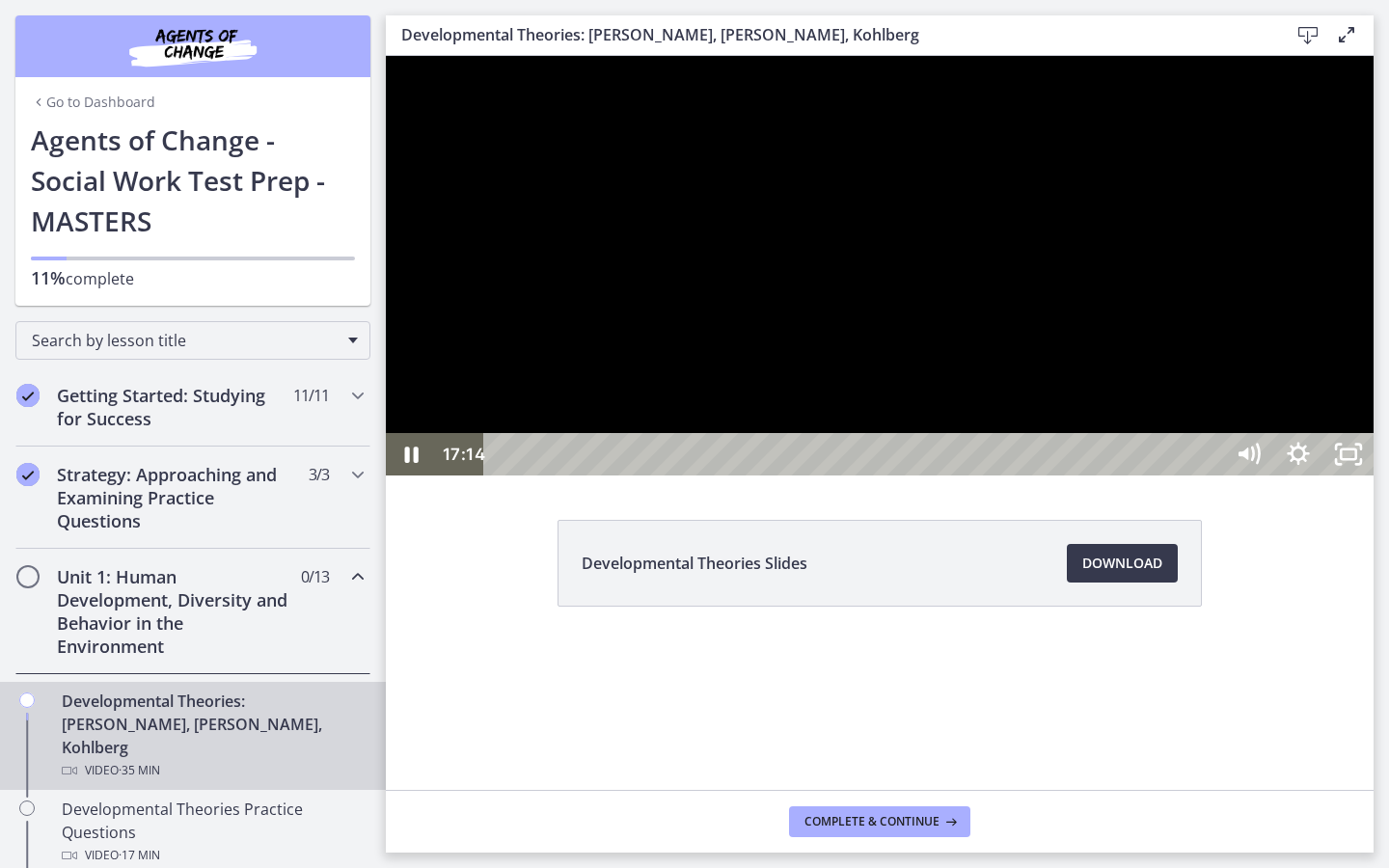 drag, startPoint x: 1700, startPoint y: 183, endPoint x: 1702, endPoint y: 164, distance: 19.10497 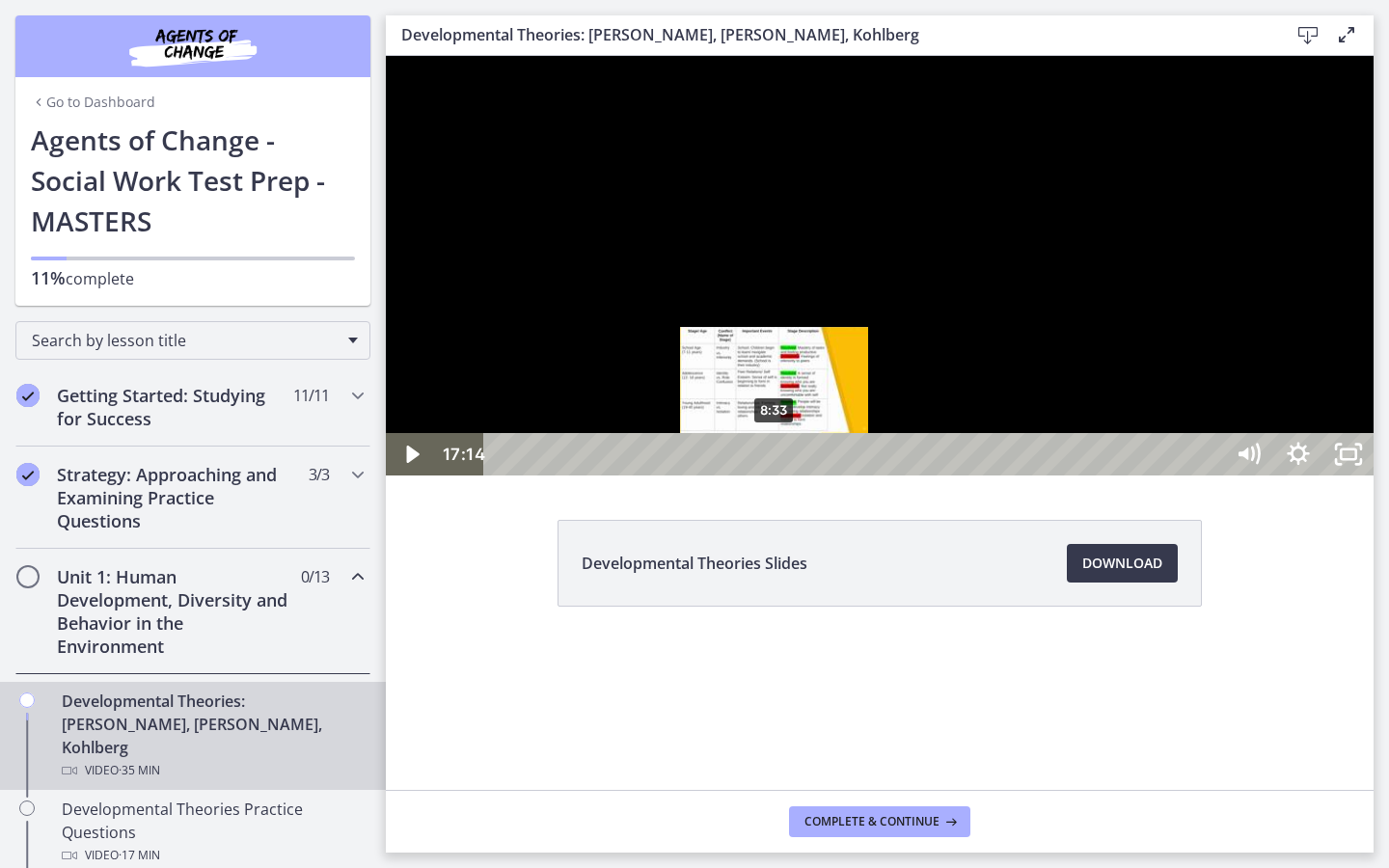 click on "8:33" at bounding box center [857, 454] 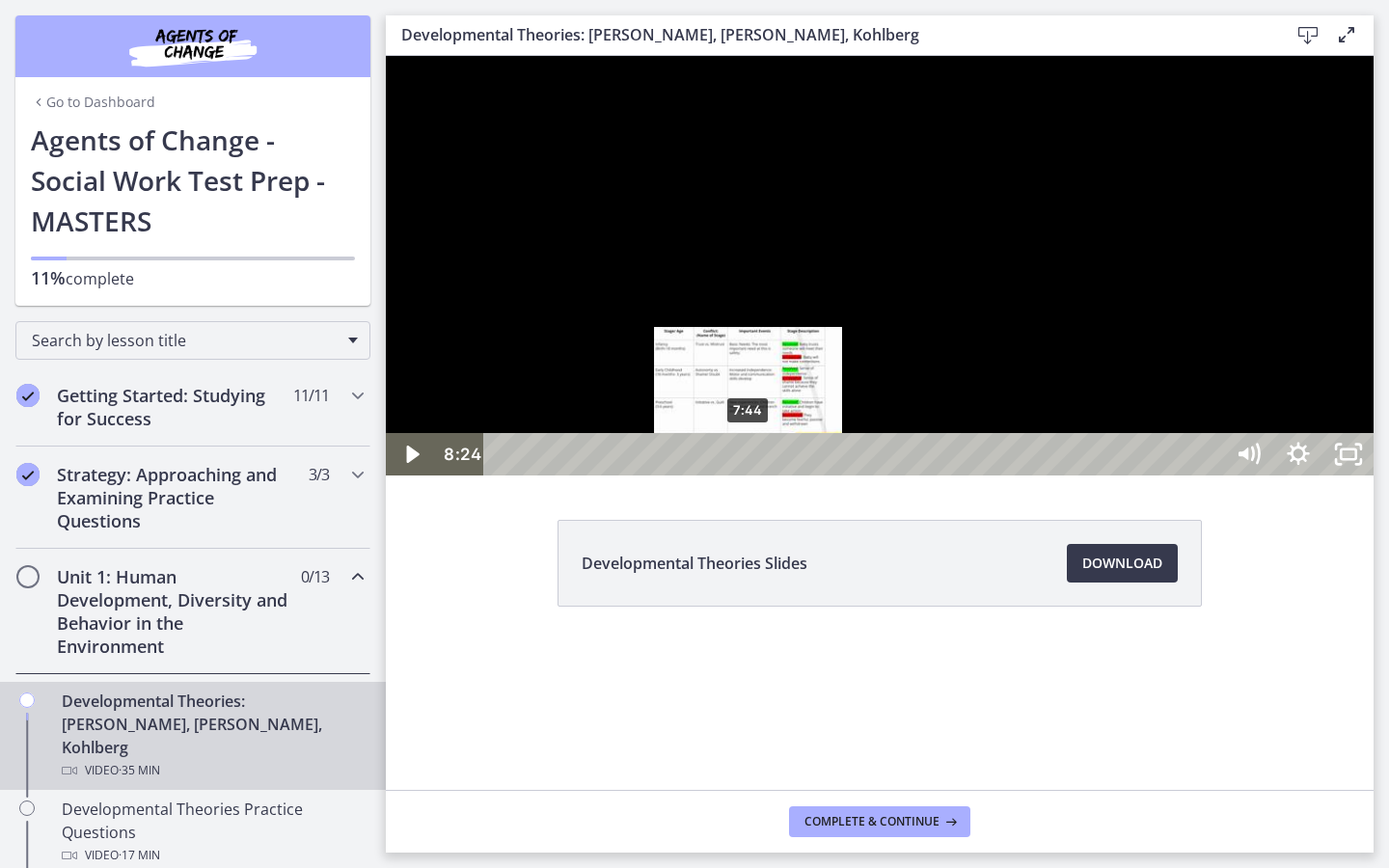 click on "7:44" at bounding box center (857, 454) 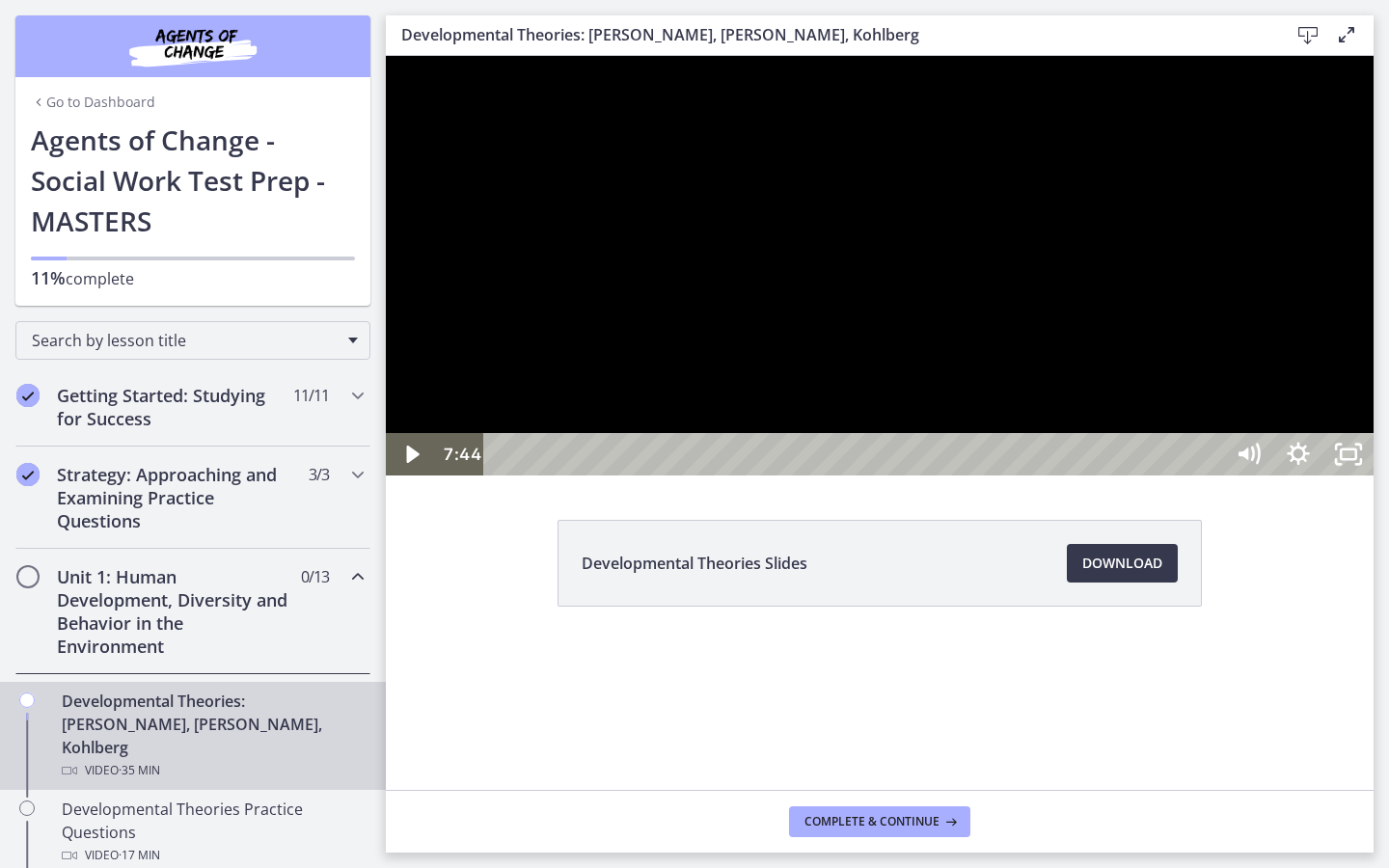 click at bounding box center (880, 265) 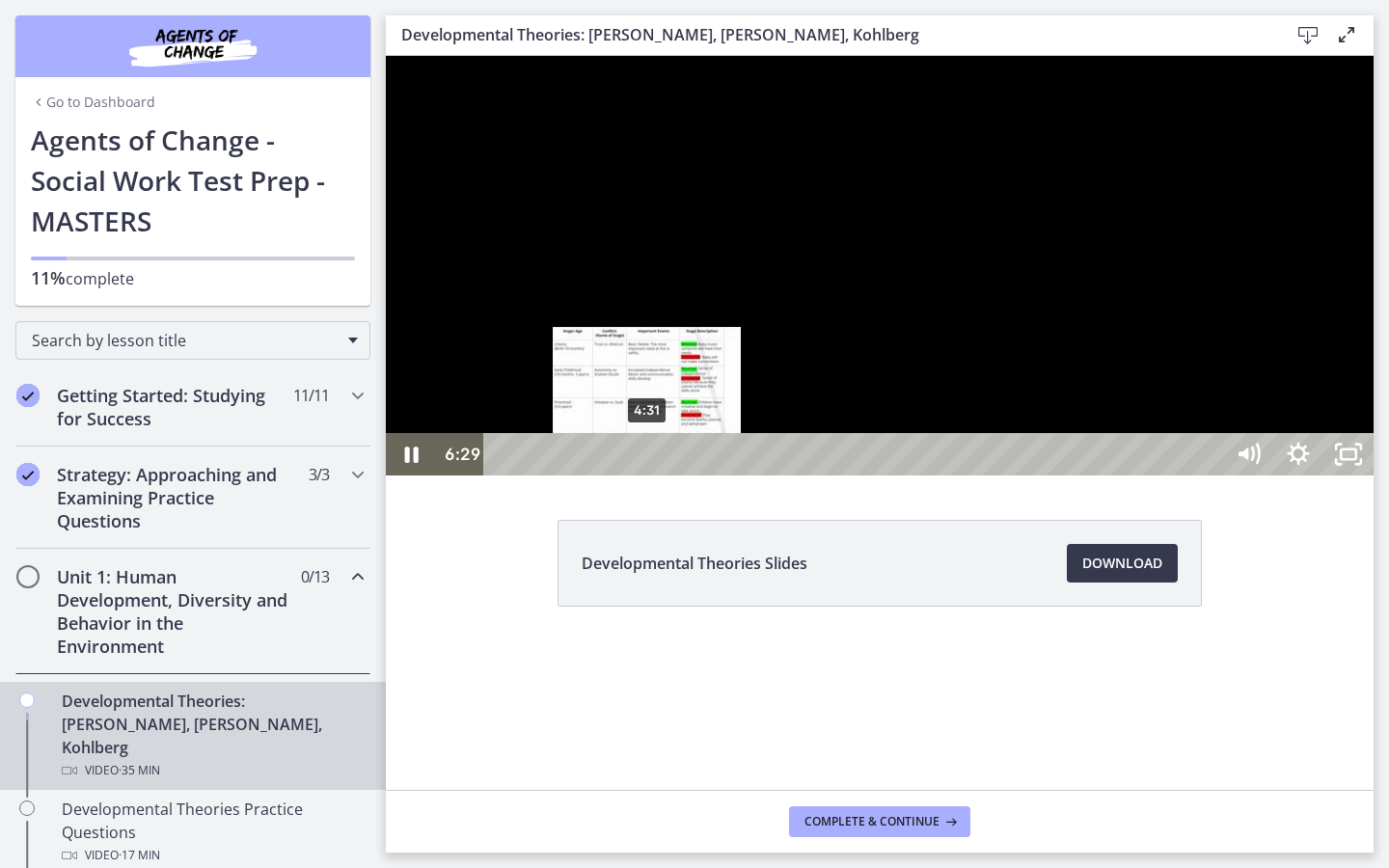 click on "4:31" at bounding box center (857, 454) 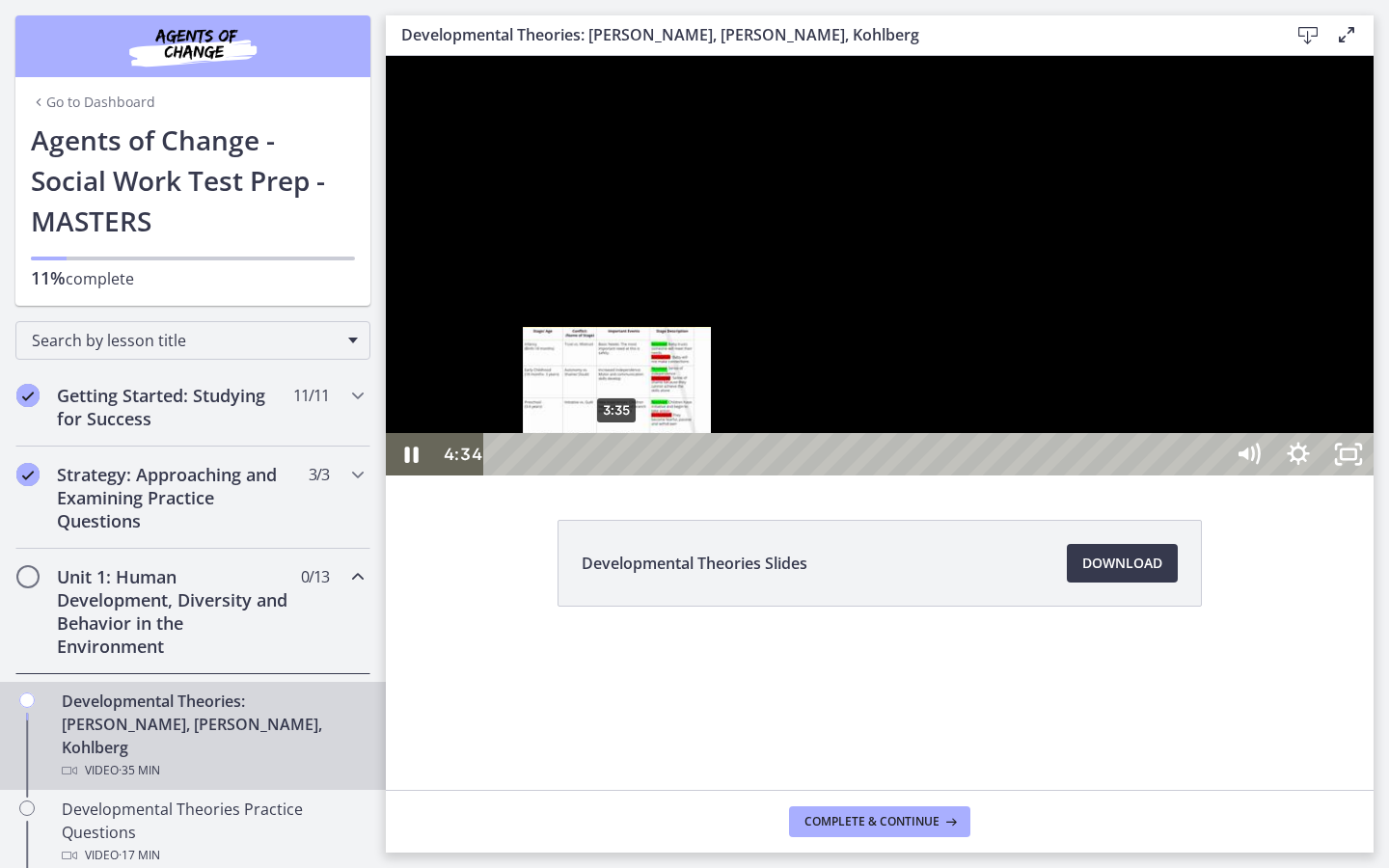 click on "3:35" at bounding box center (857, 454) 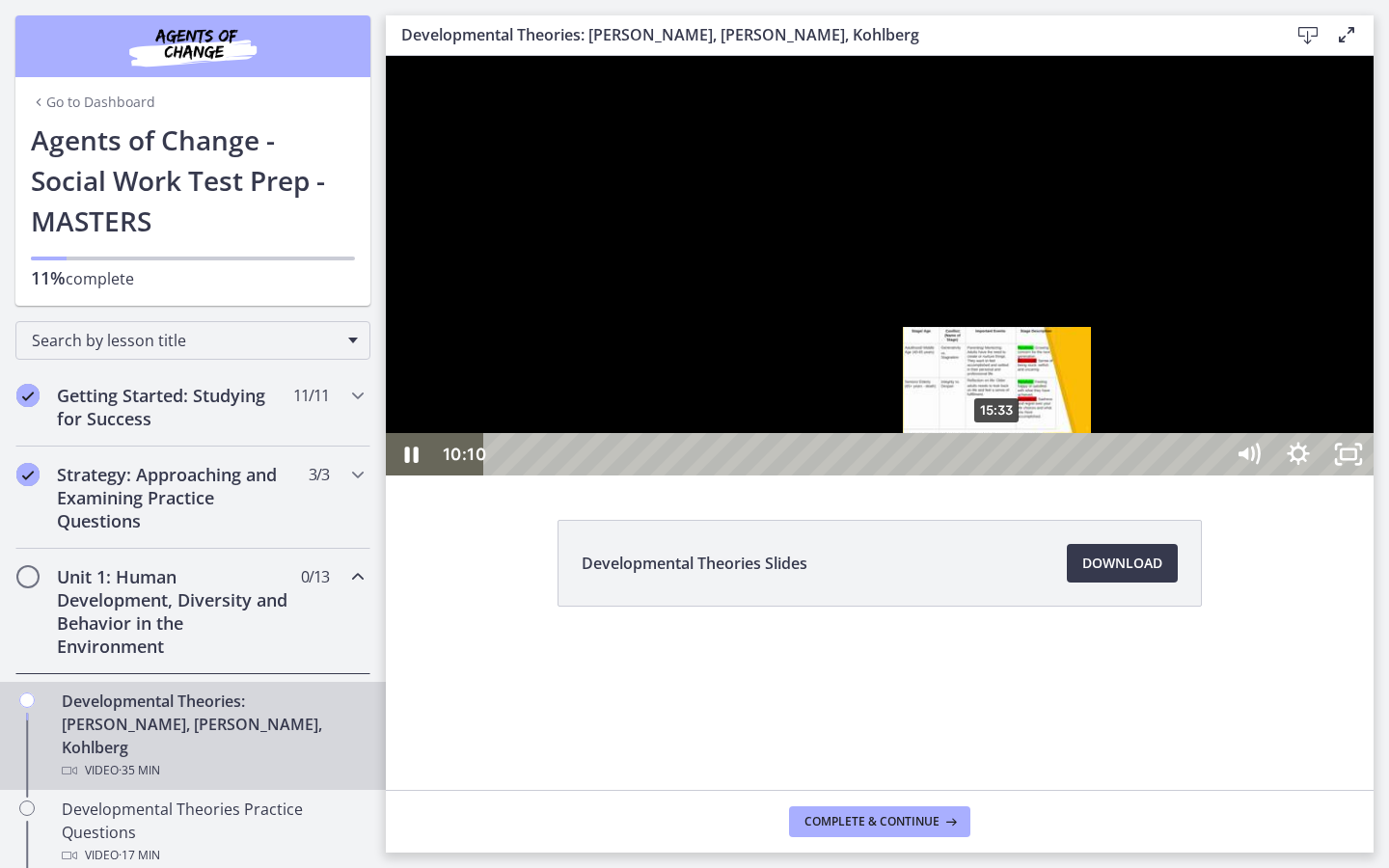 click on "15:33" at bounding box center [857, 454] 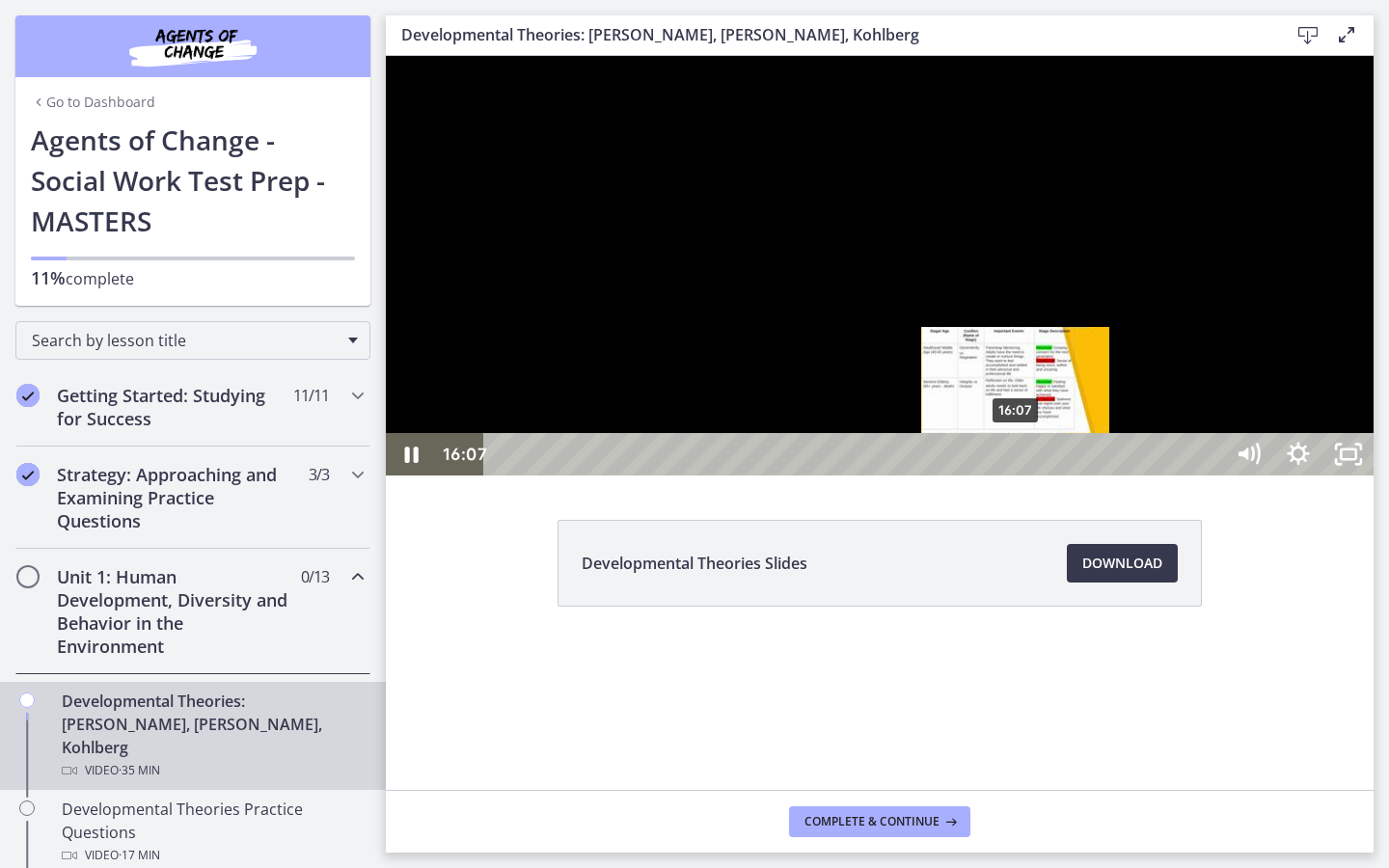 click on "16:07" at bounding box center [857, 454] 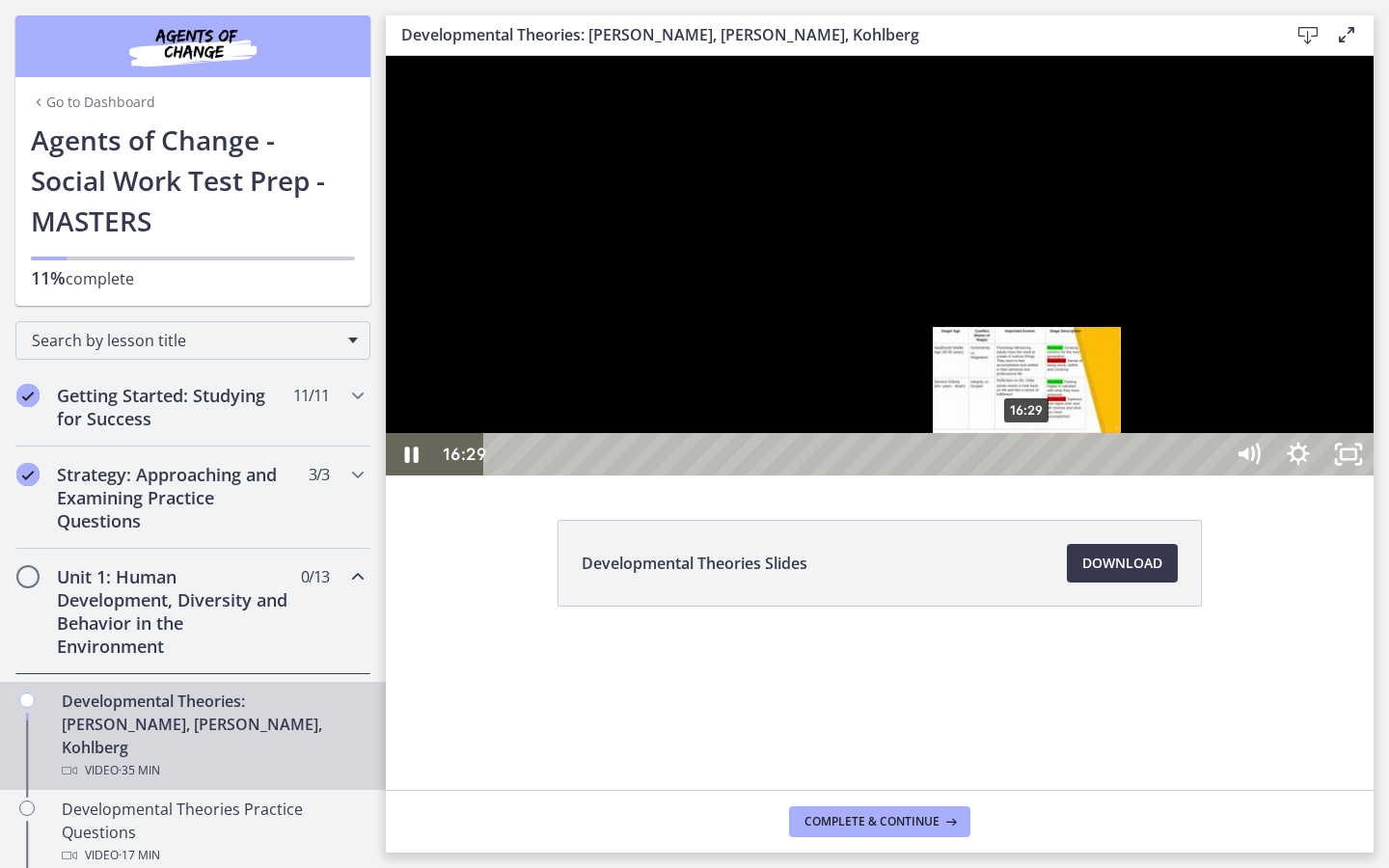 click on "16:29" at bounding box center (857, 454) 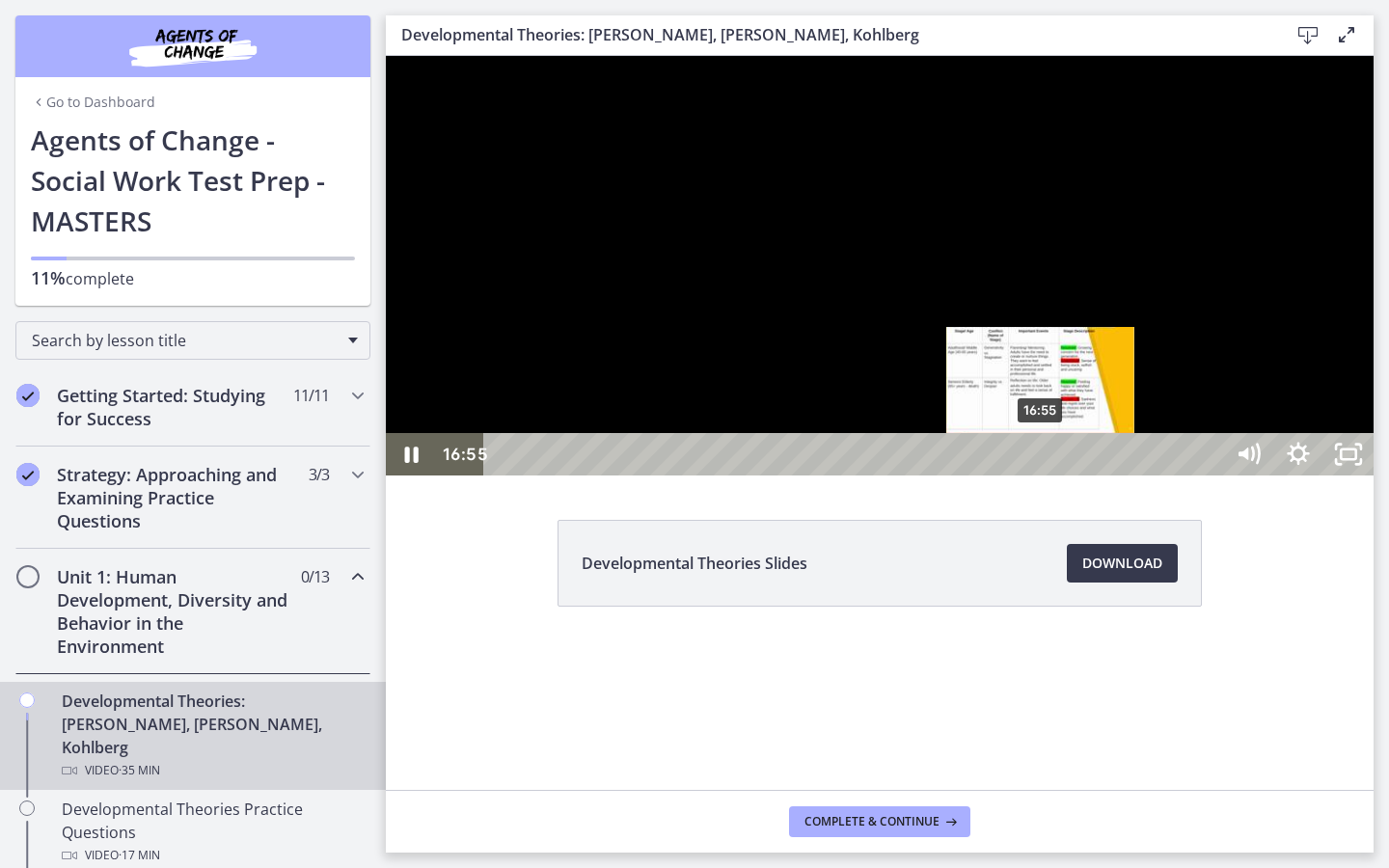 click on "16:55" at bounding box center (857, 454) 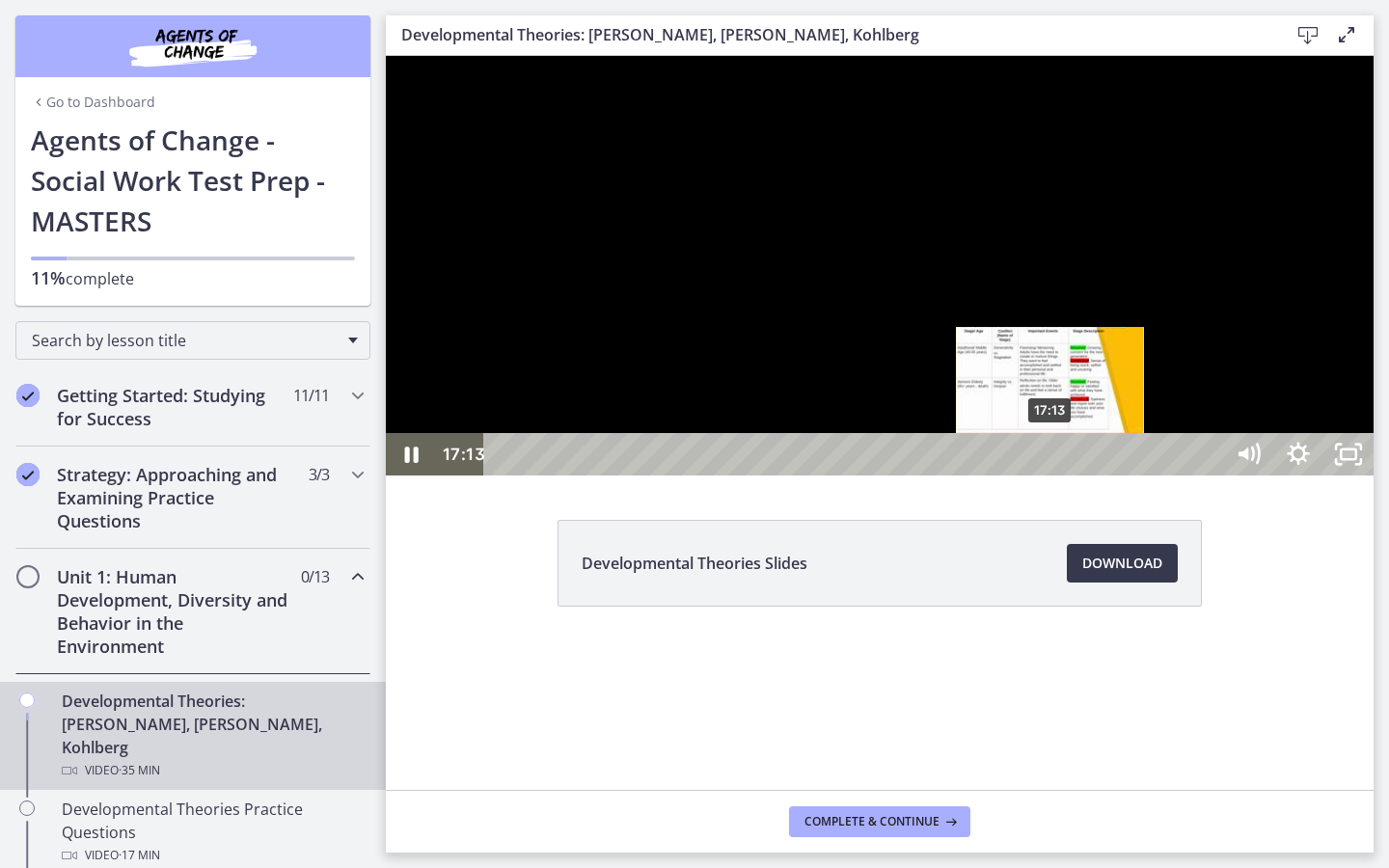 click on "17:13" at bounding box center (857, 454) 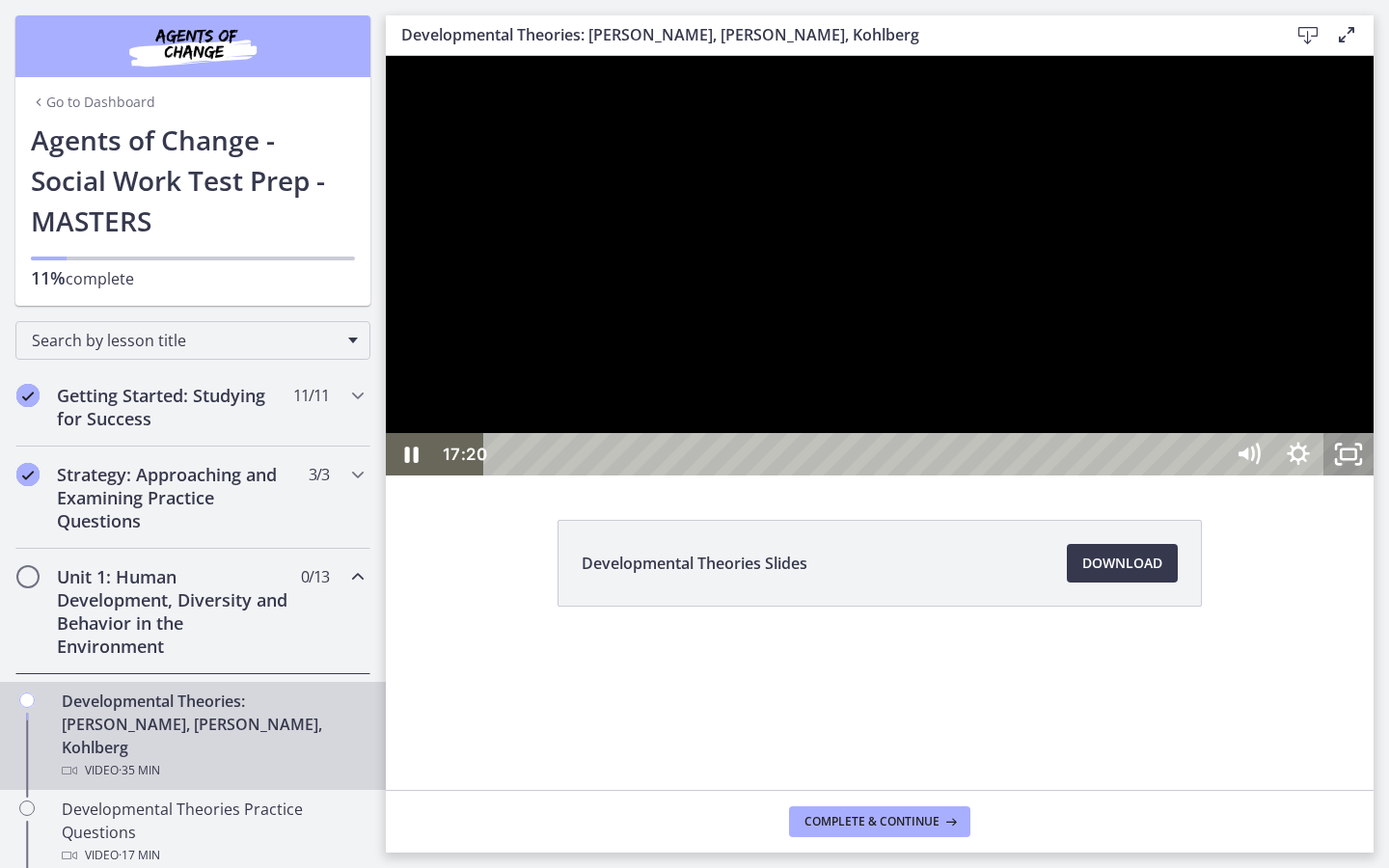 click 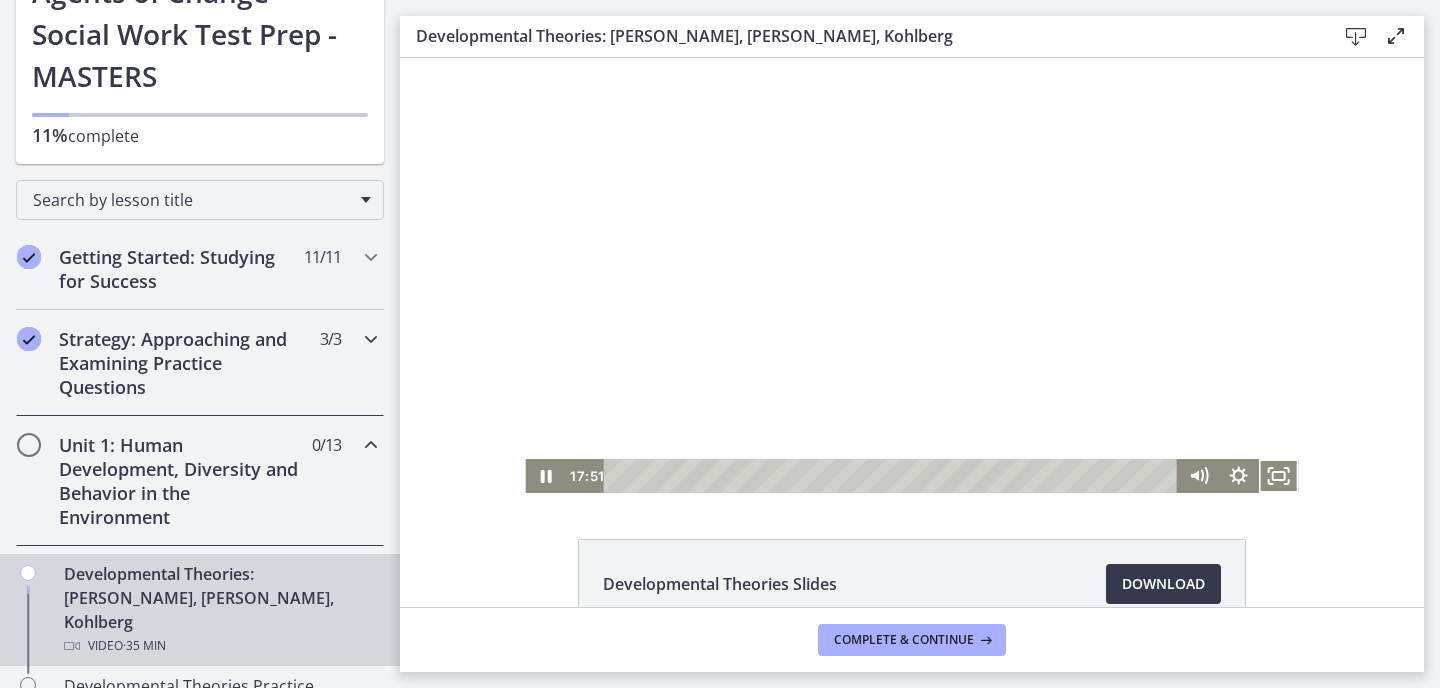 scroll, scrollTop: 199, scrollLeft: 0, axis: vertical 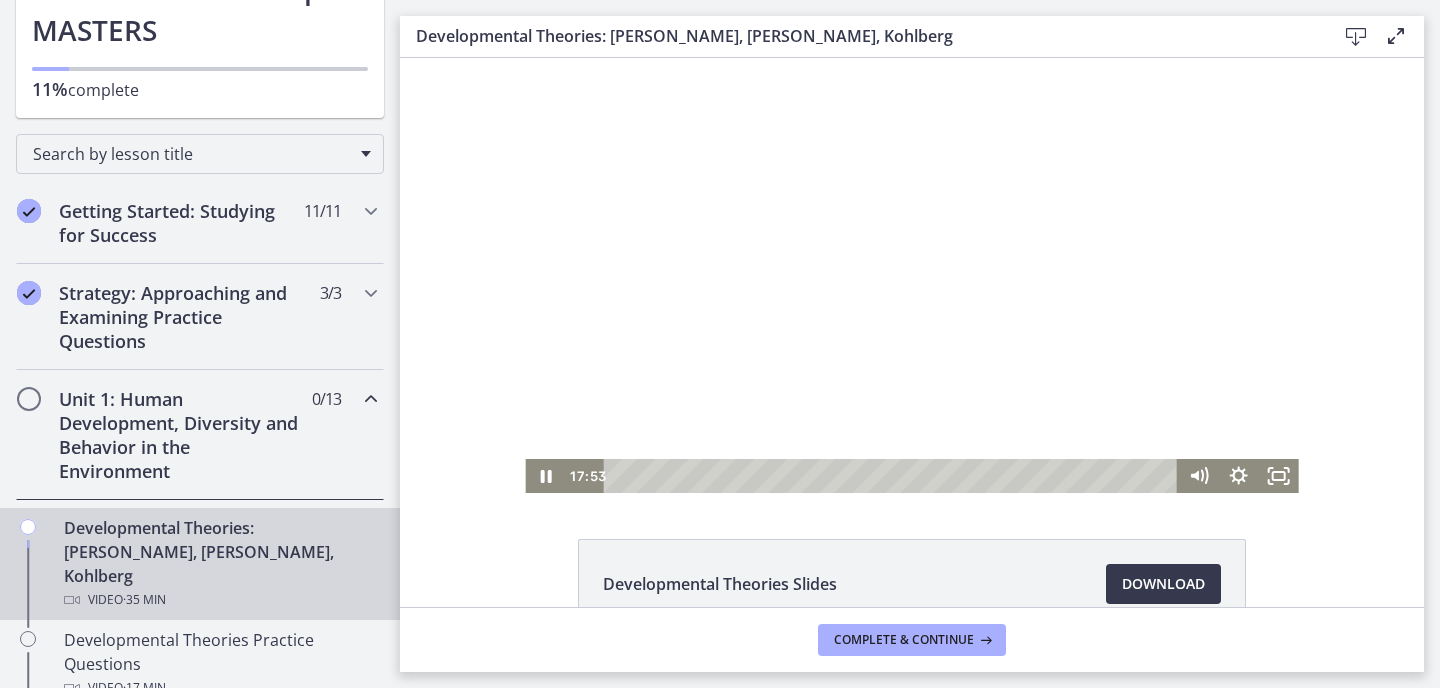 click at bounding box center [911, 275] 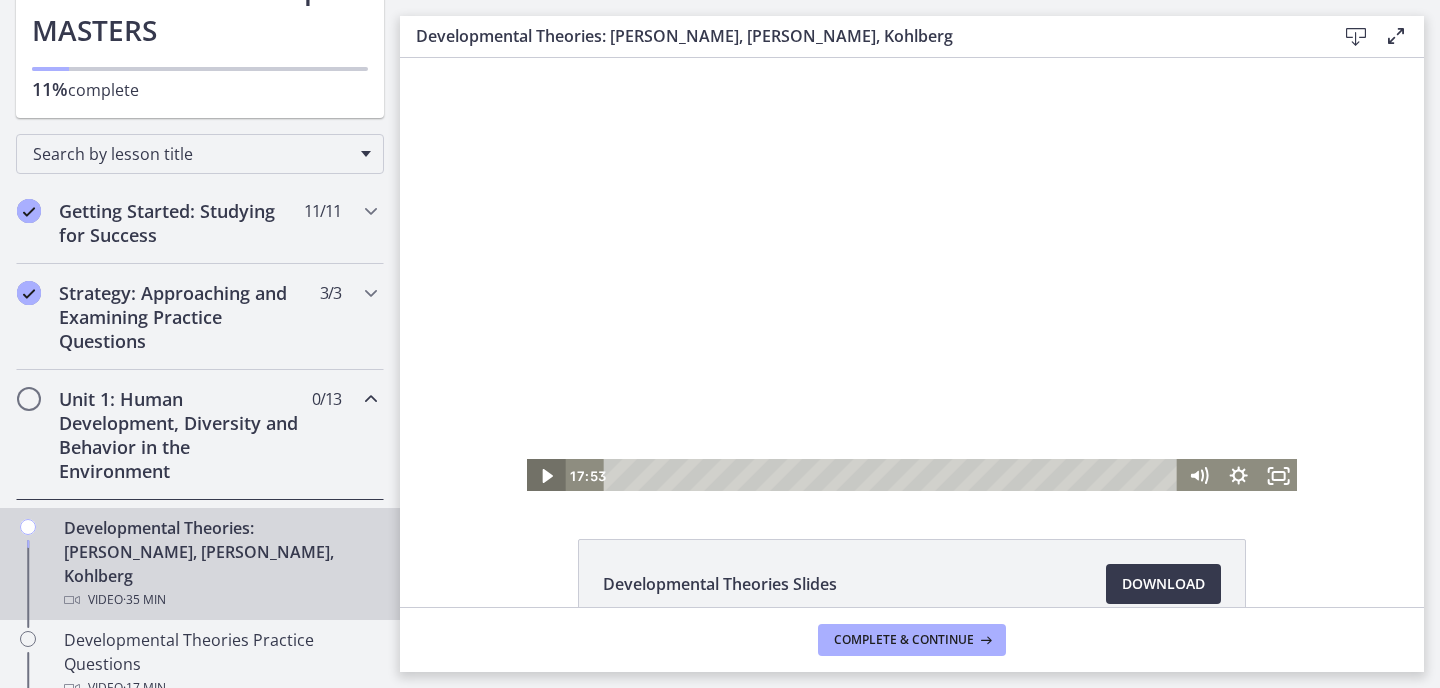 click 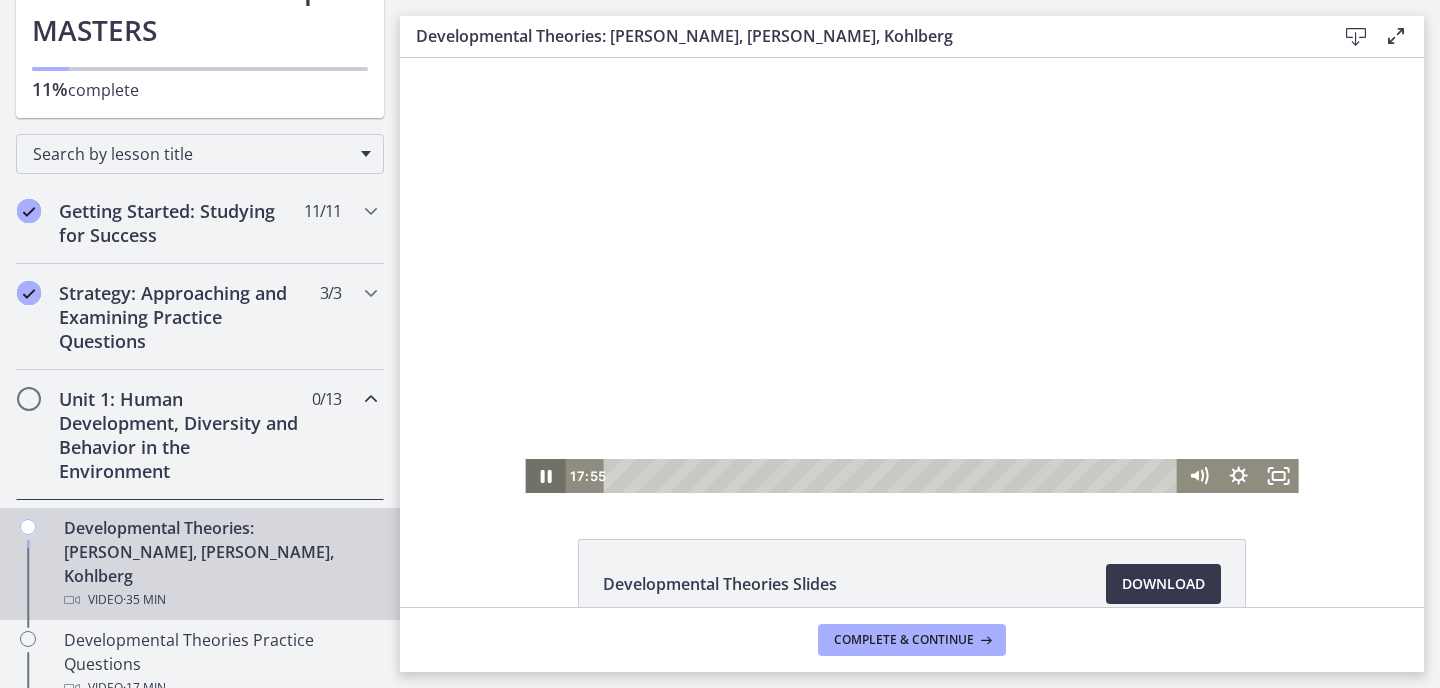 click 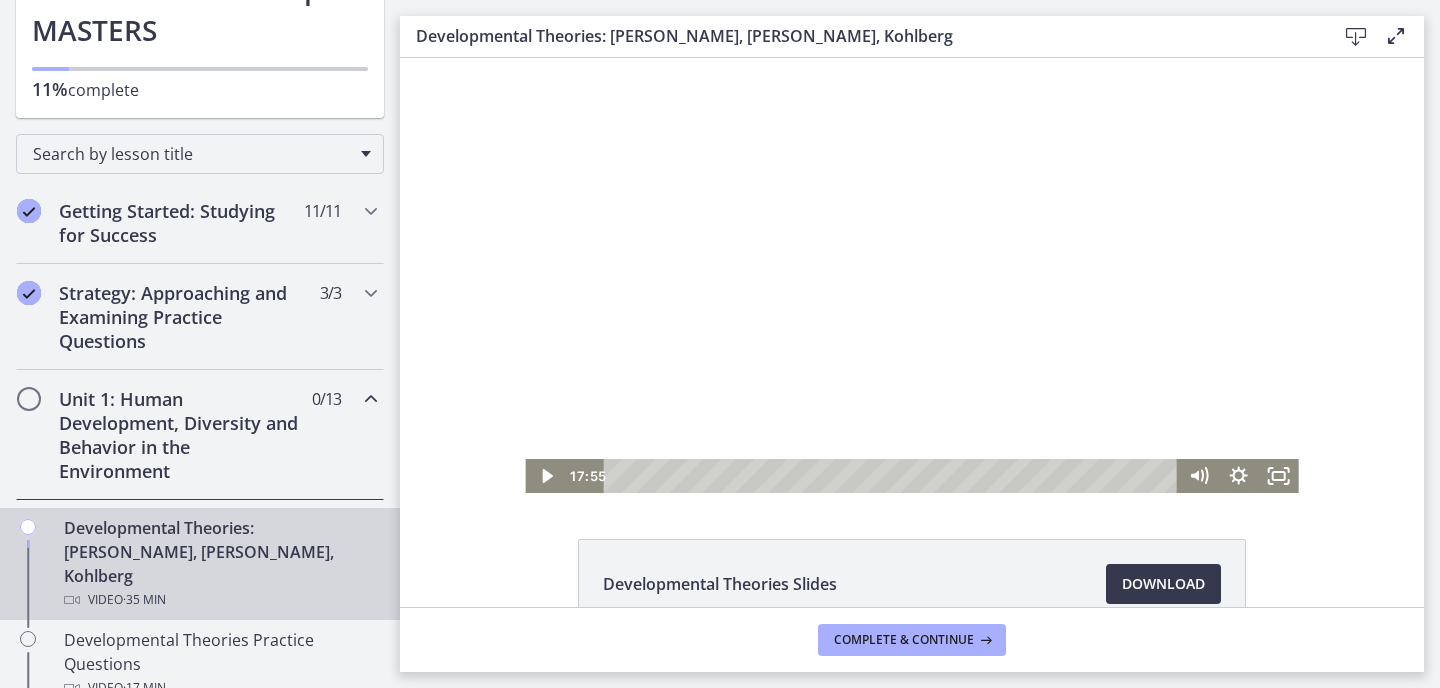 click at bounding box center (911, 275) 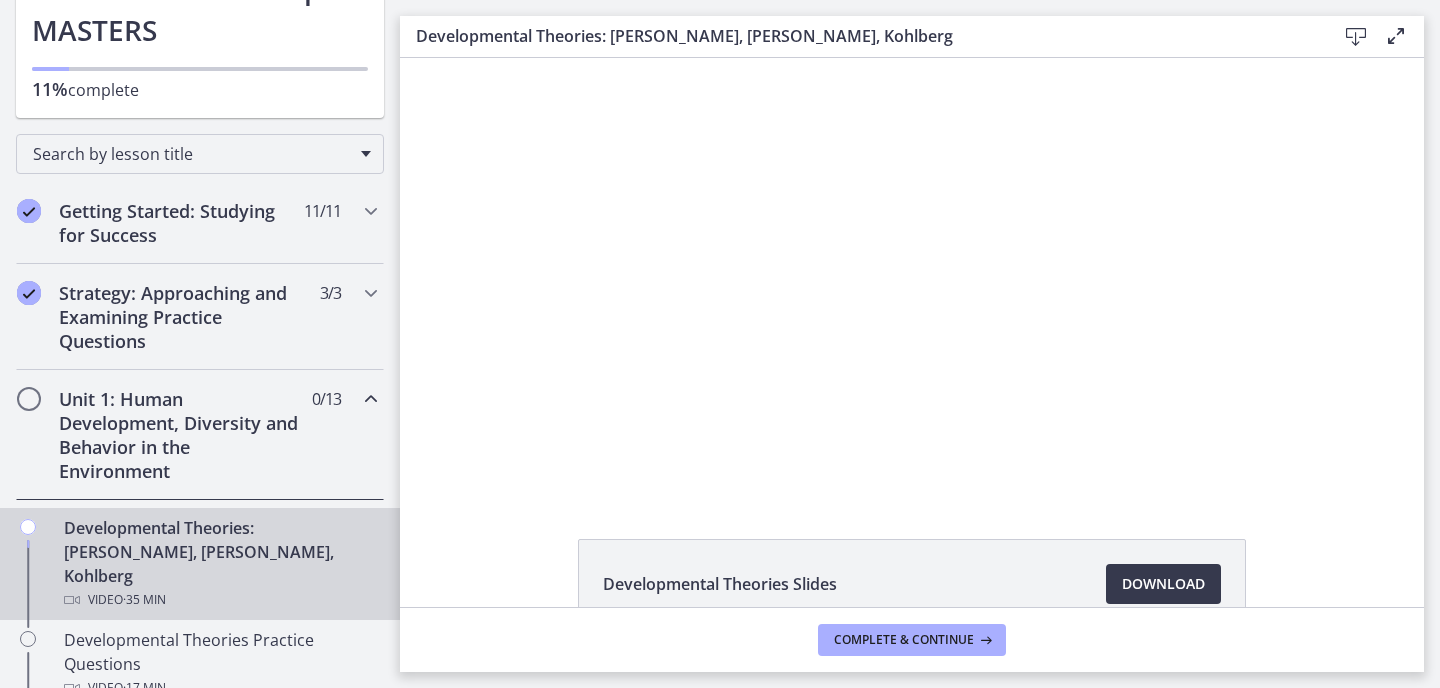 type 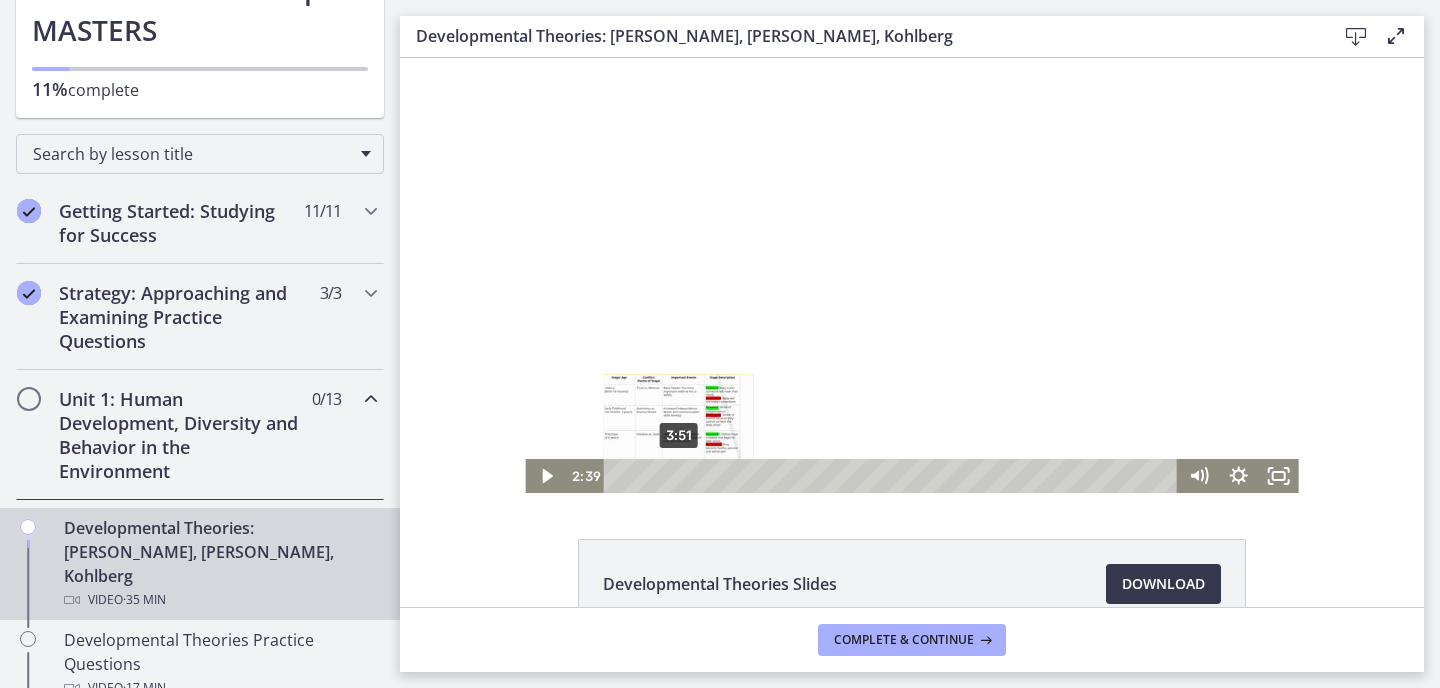 click on "3:51" at bounding box center (893, 476) 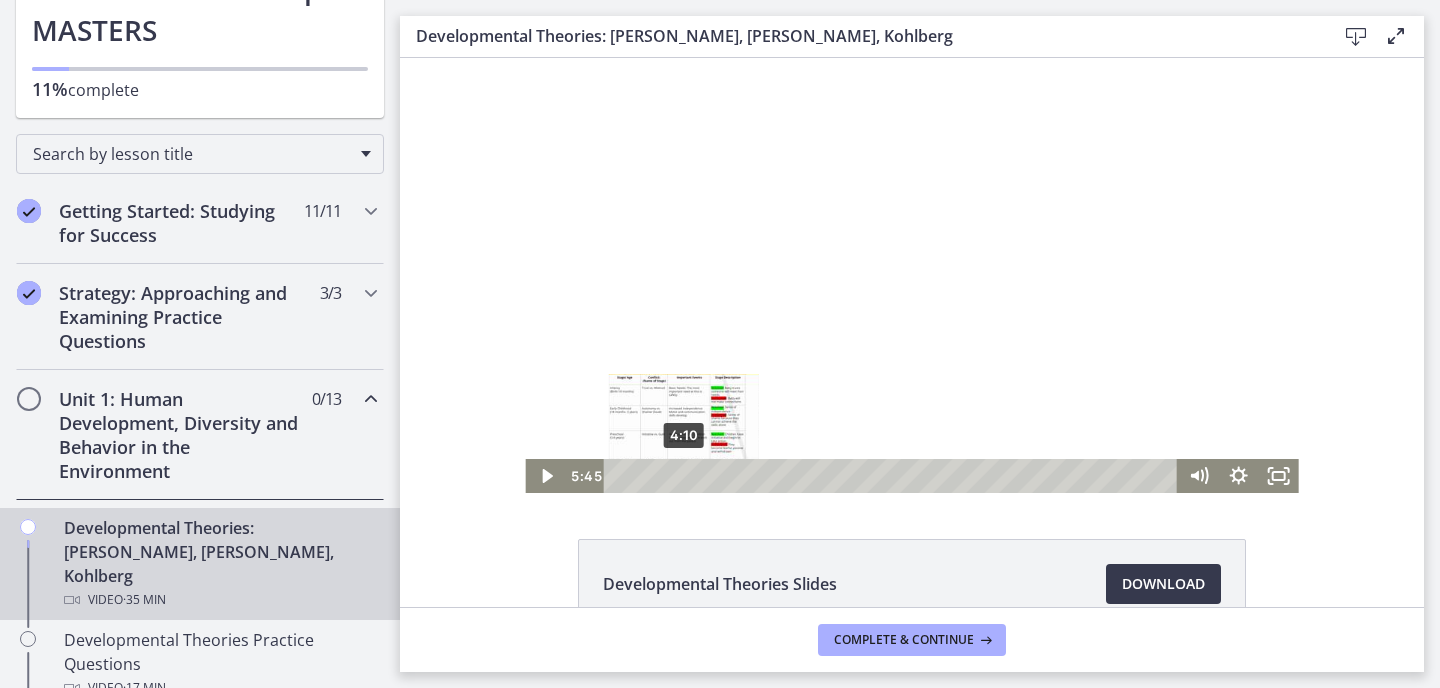 click on "4:10" at bounding box center [893, 476] 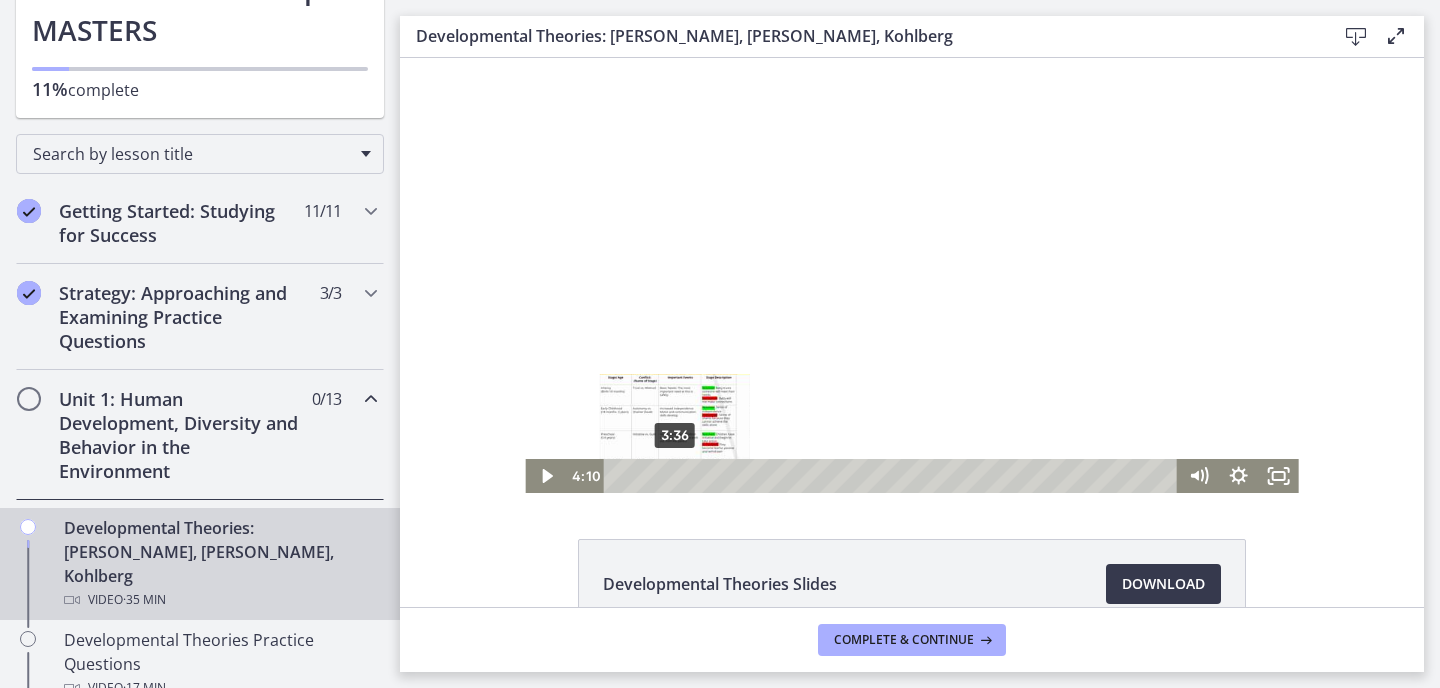 click on "3:36" at bounding box center [893, 476] 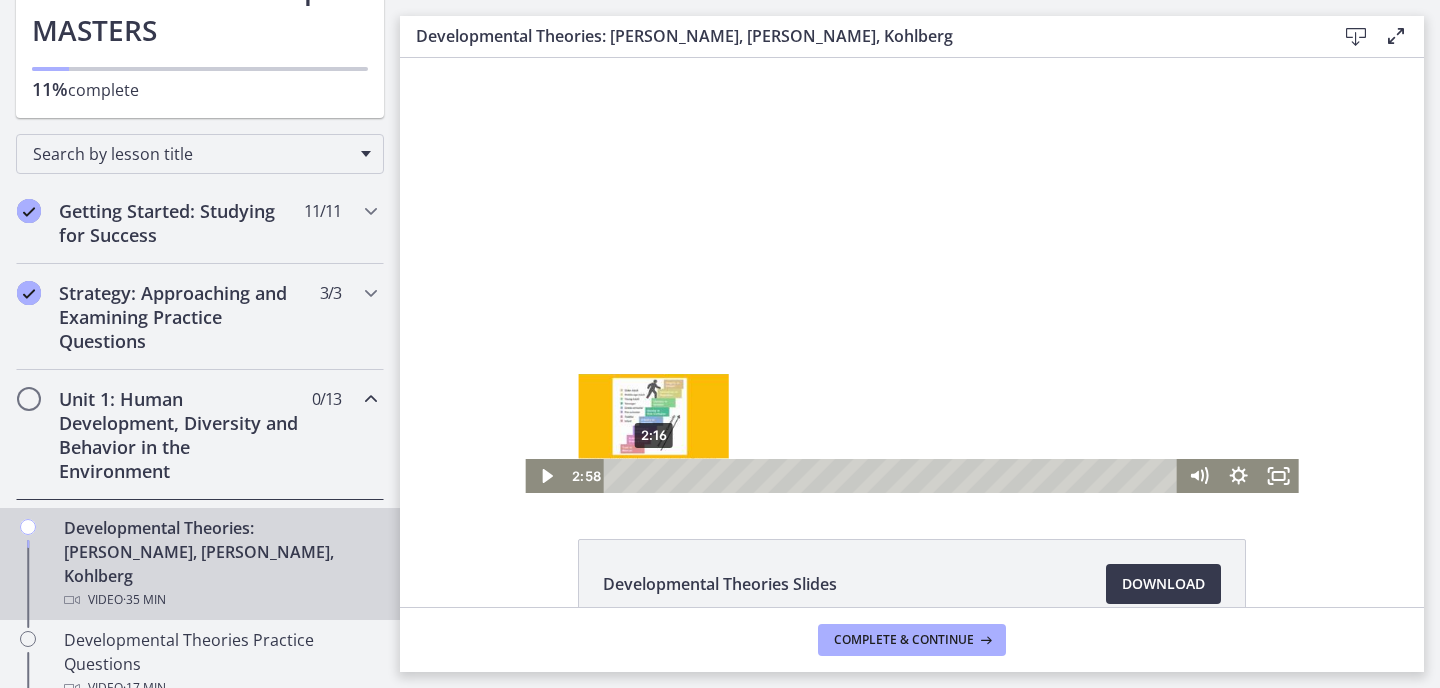 click on "2:16" at bounding box center [893, 476] 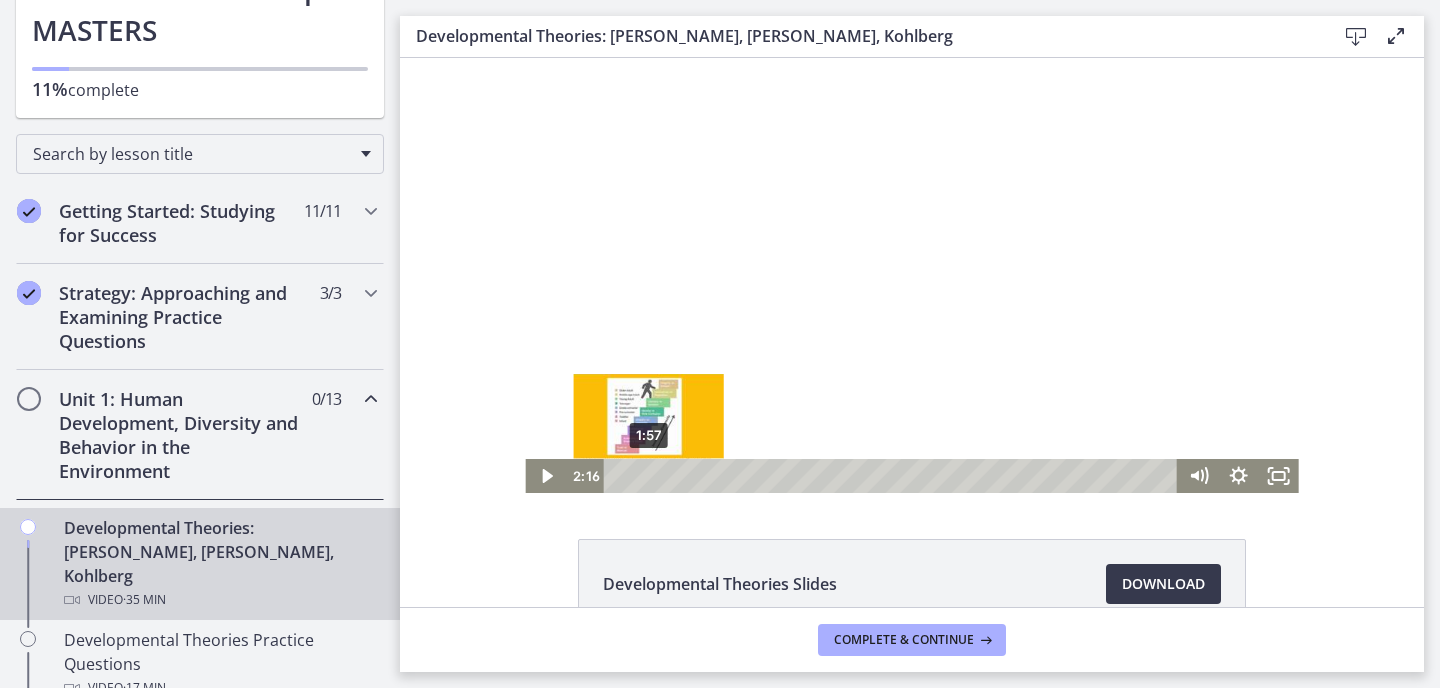 click on "1:57" at bounding box center [893, 476] 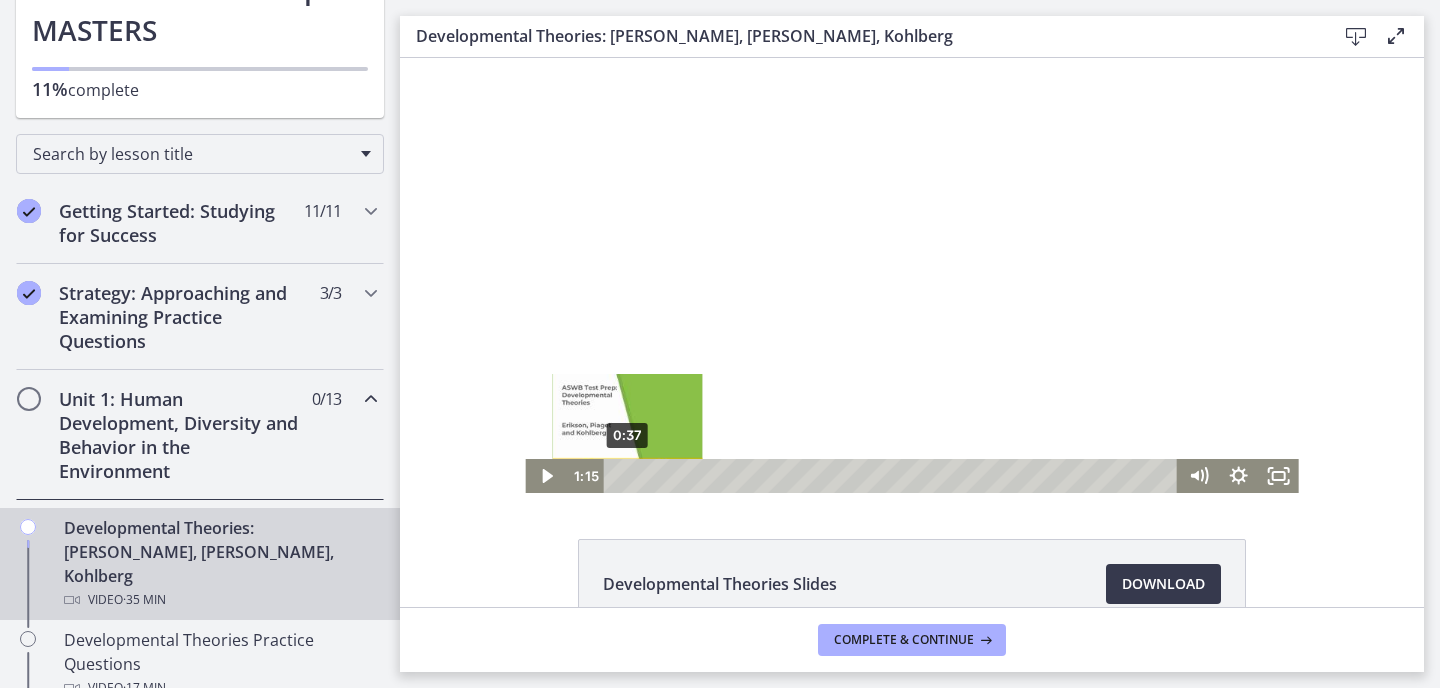 click on "0:37" at bounding box center [893, 476] 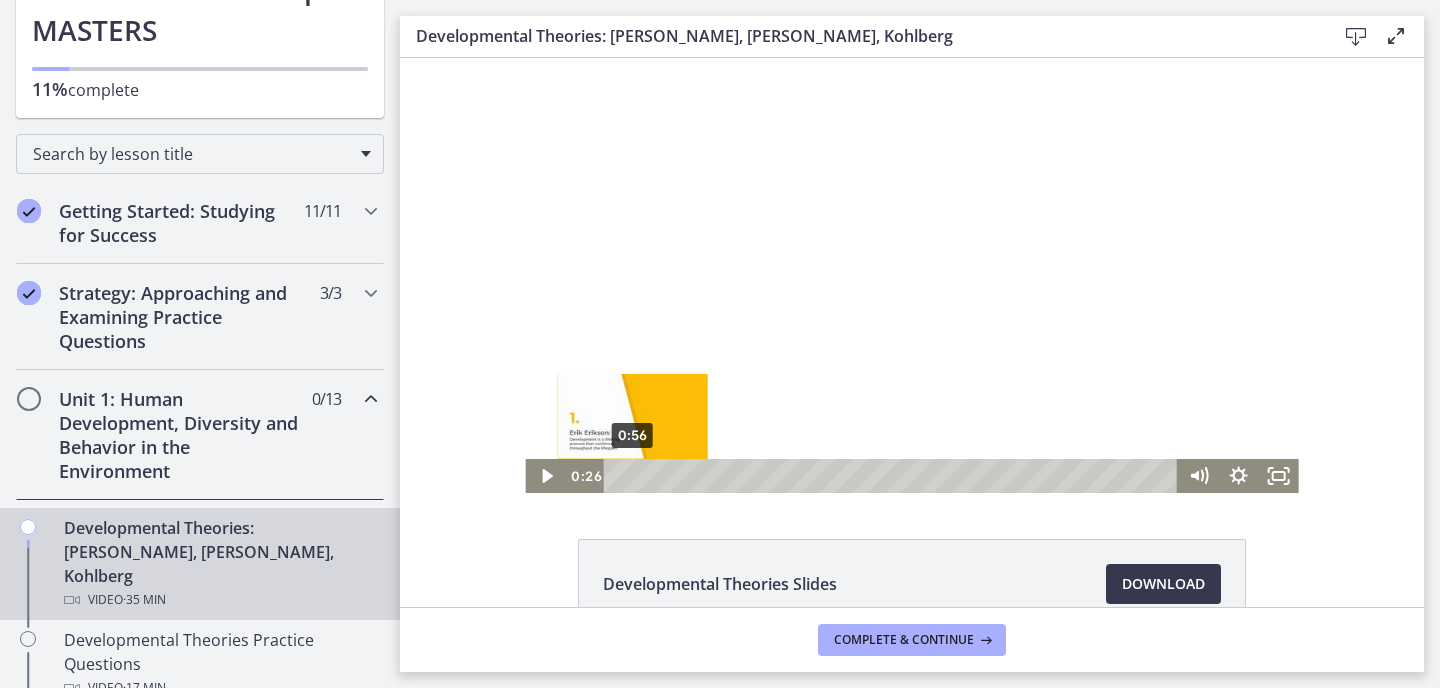 click on "0:56" at bounding box center [893, 476] 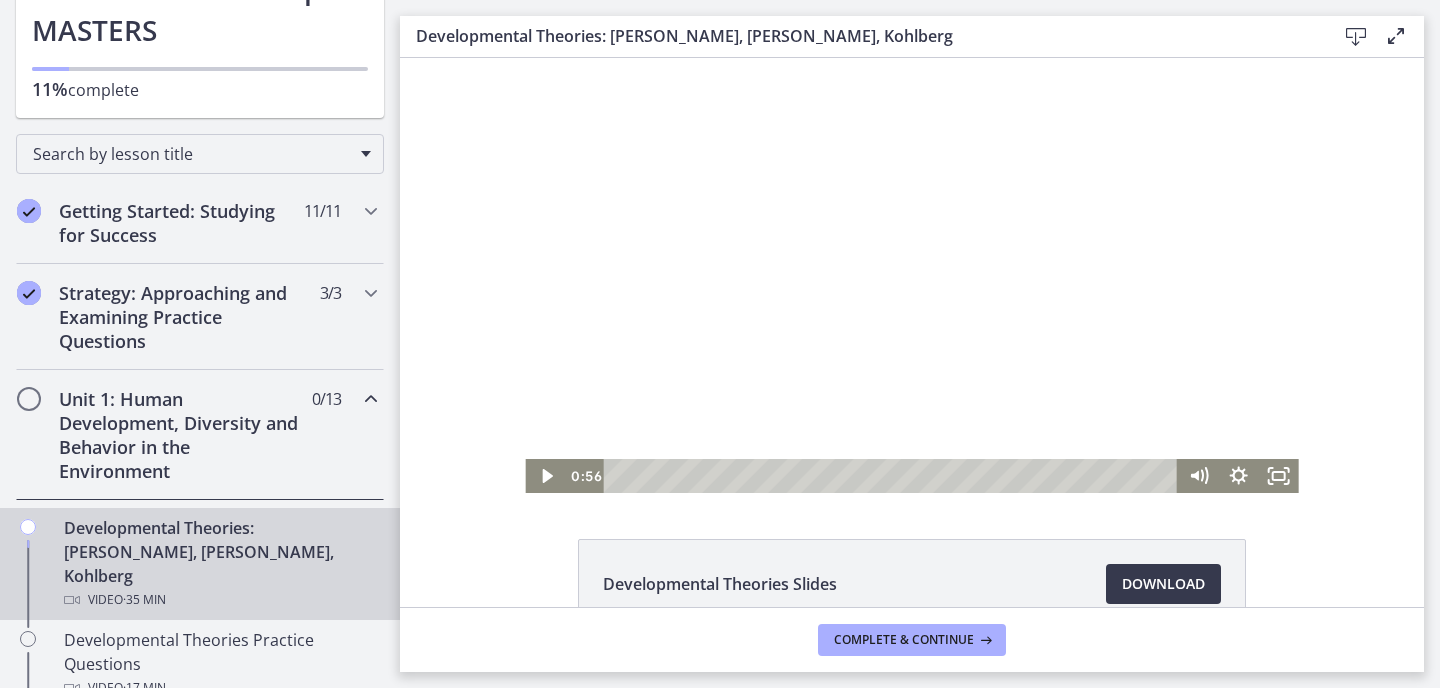 click at bounding box center (911, 275) 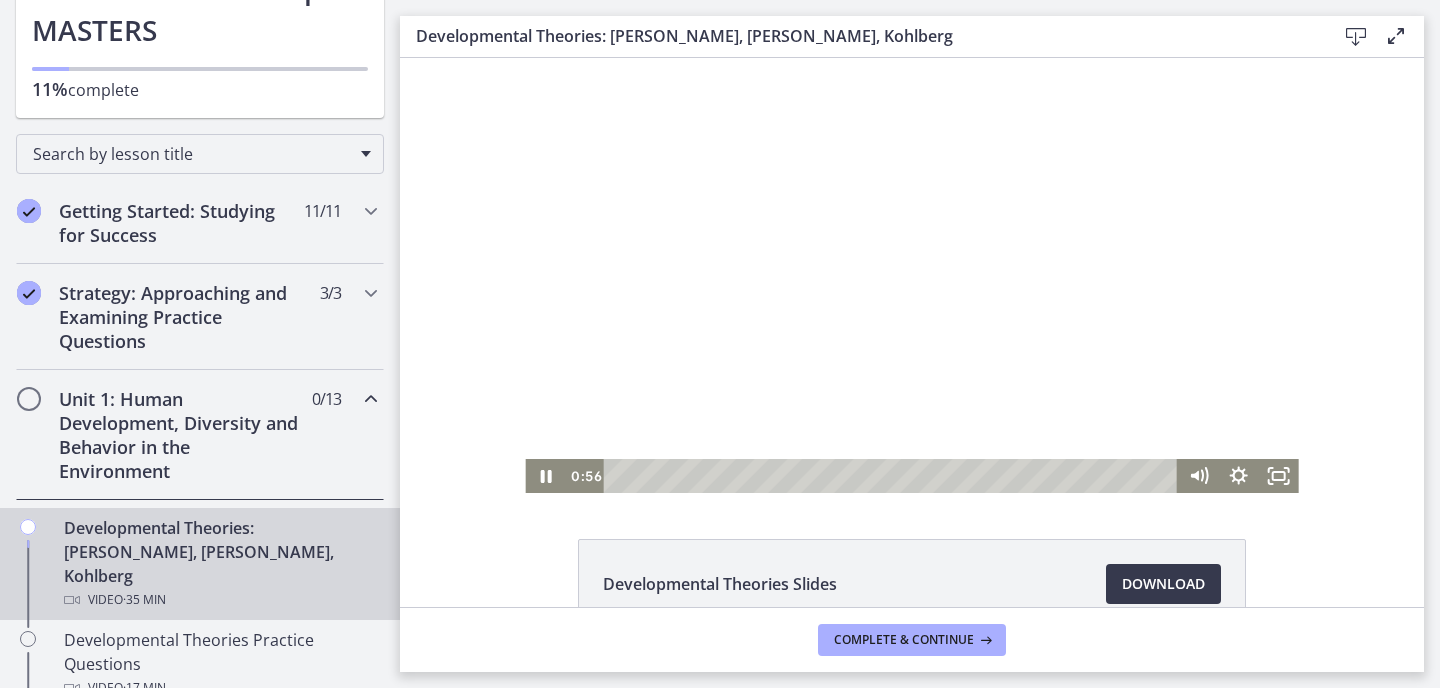 click at bounding box center (911, 275) 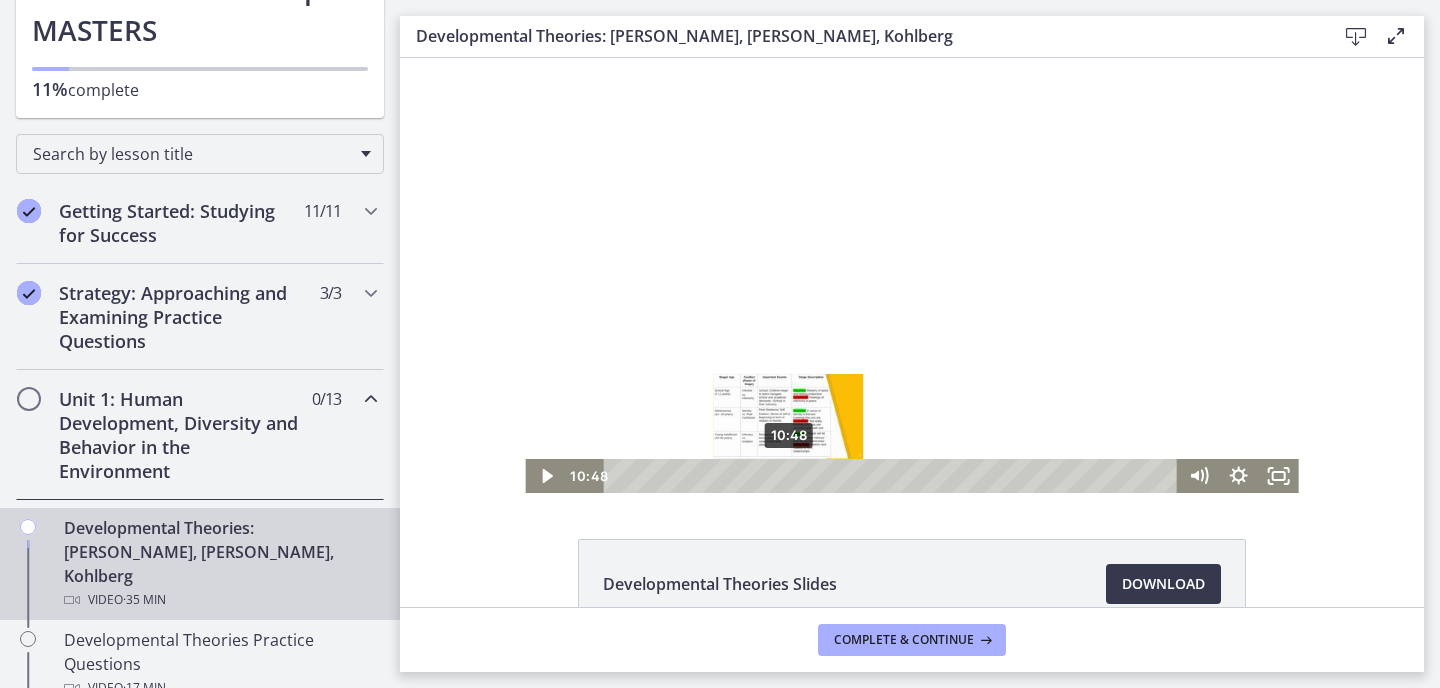 click on "10:48" at bounding box center (893, 476) 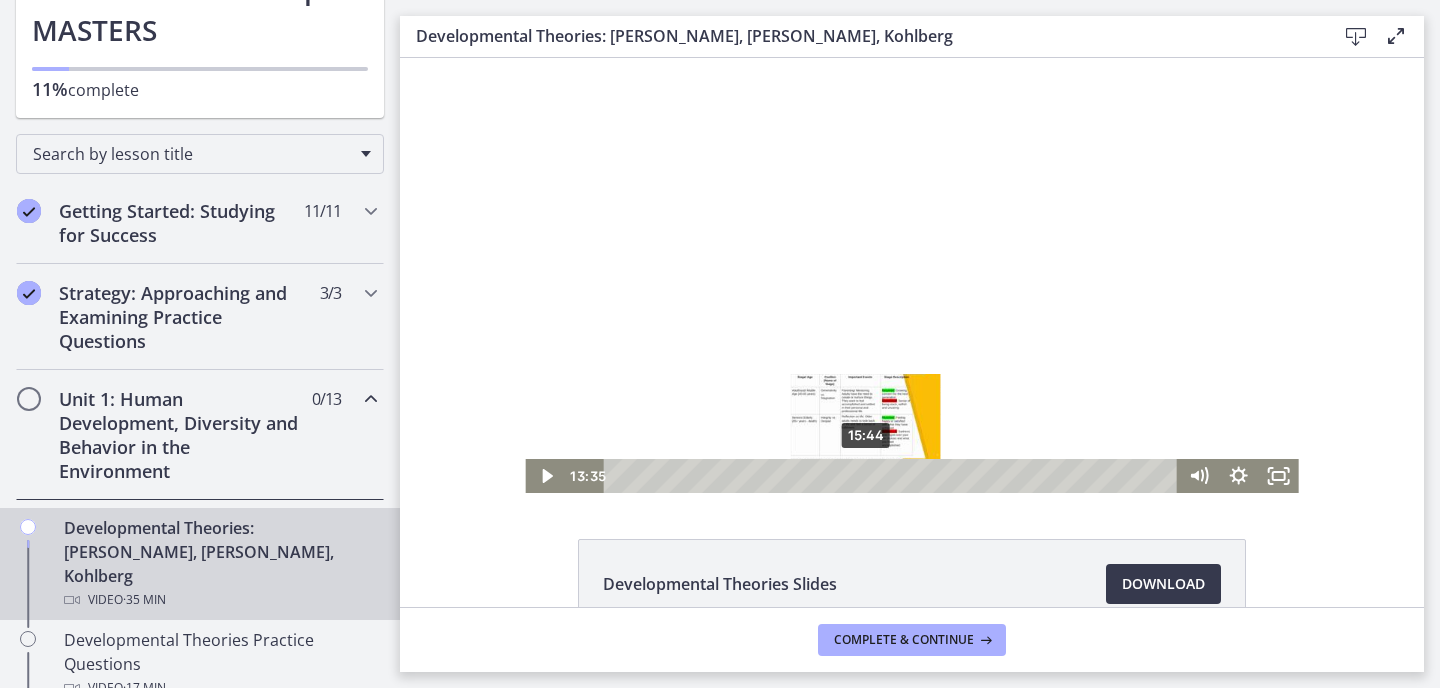 click on "15:44" at bounding box center (893, 476) 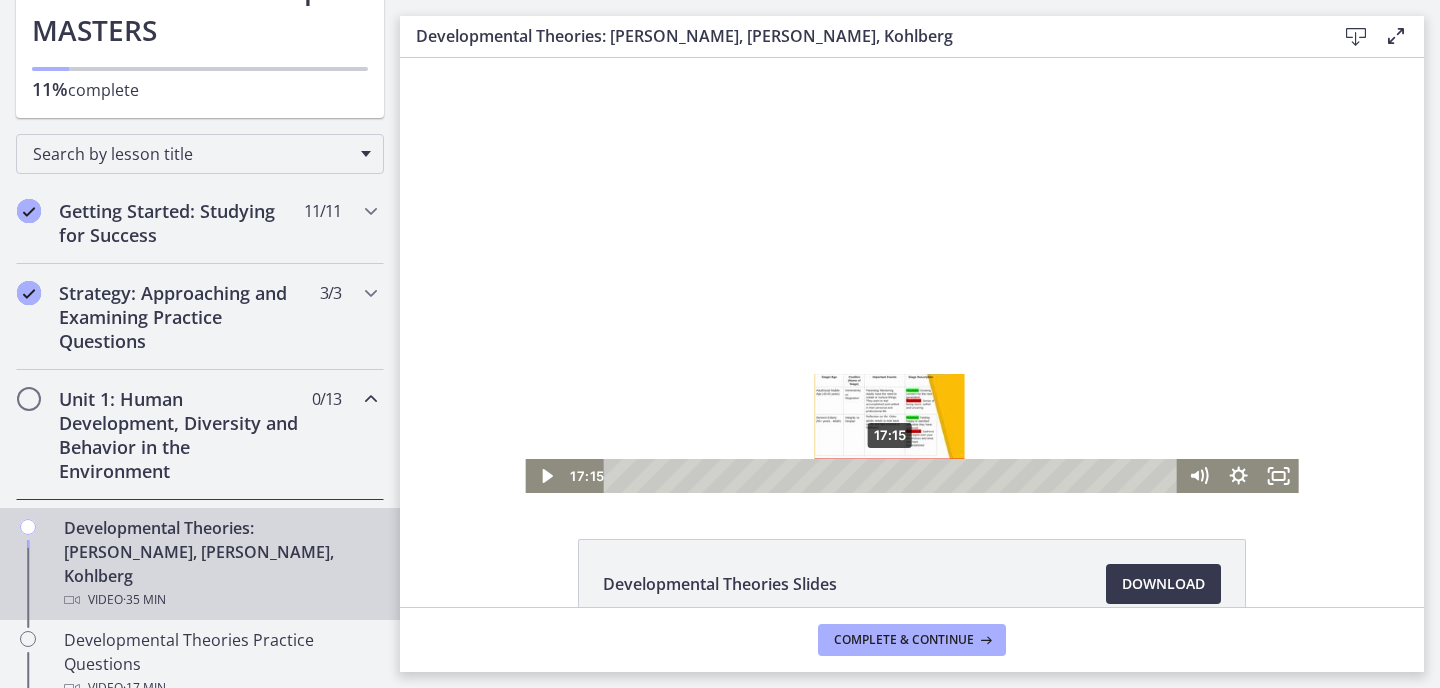 click on "17:15" at bounding box center [893, 476] 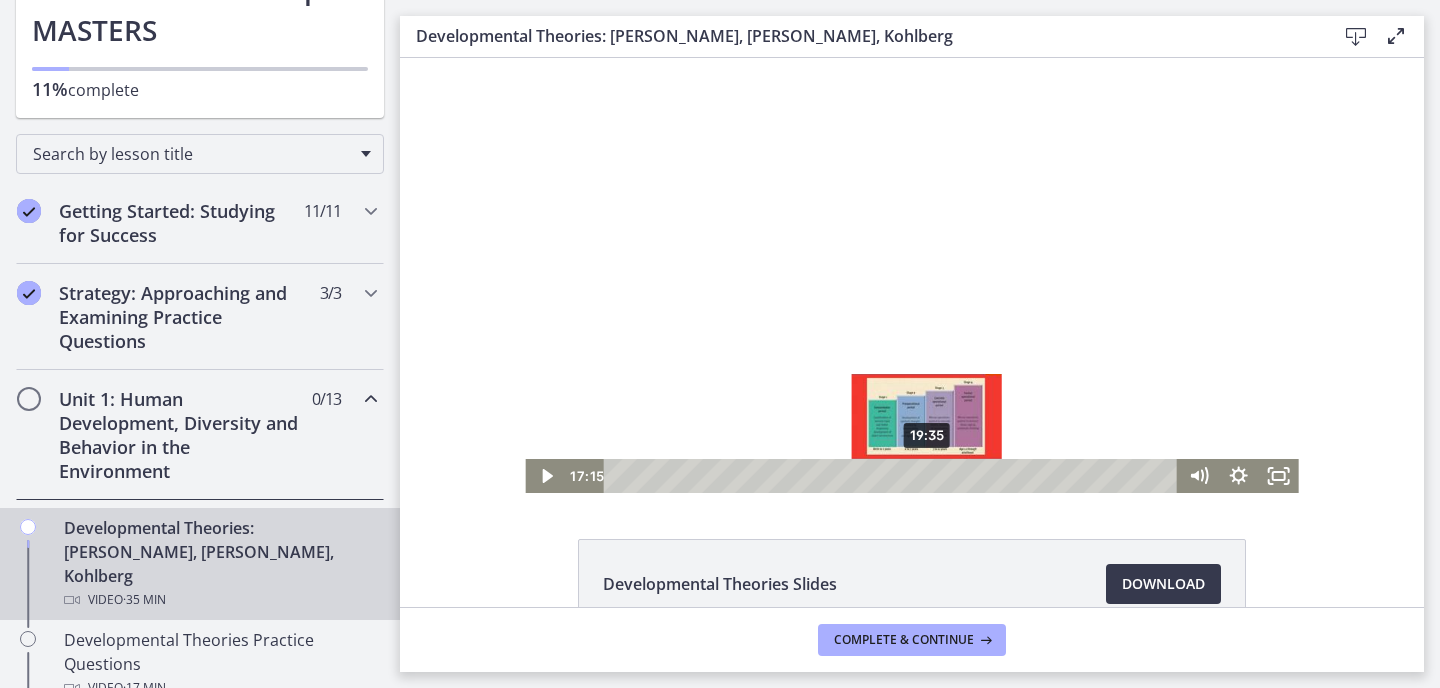 click on "19:35" at bounding box center [893, 476] 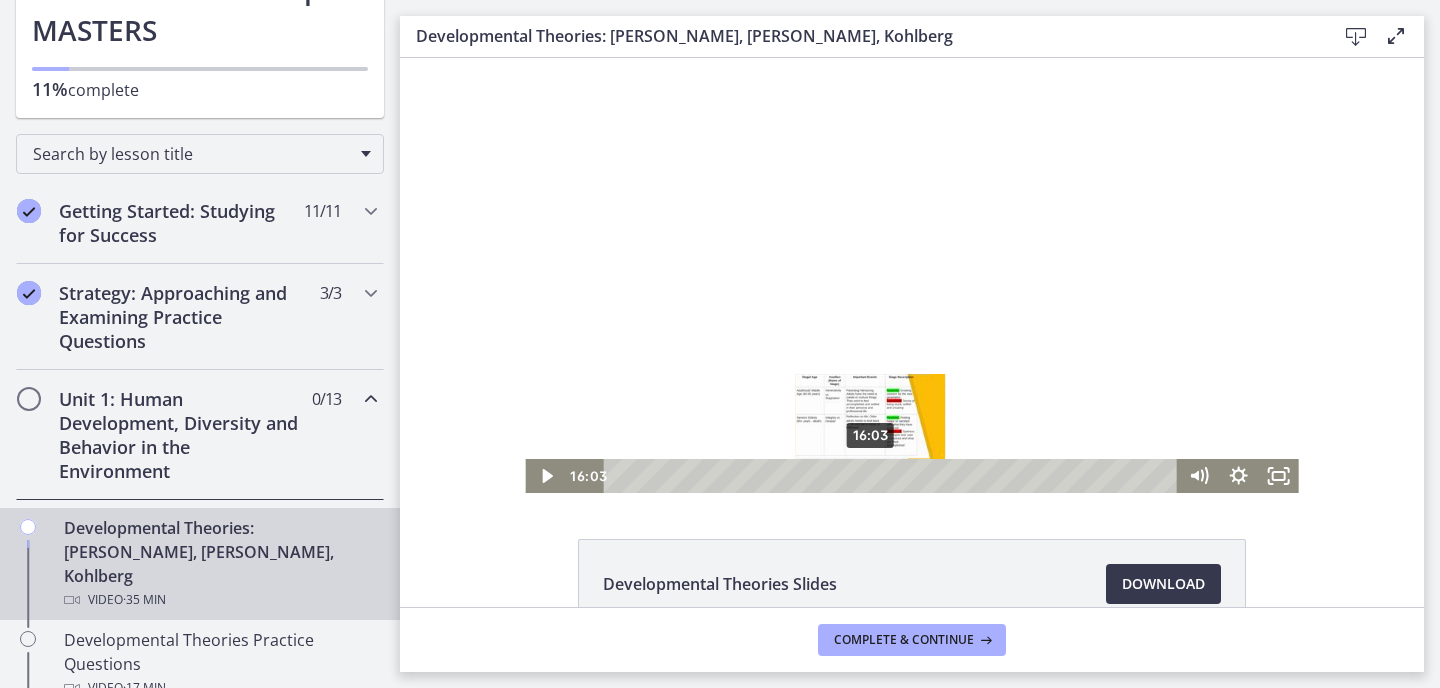 click on "16:03" at bounding box center [893, 476] 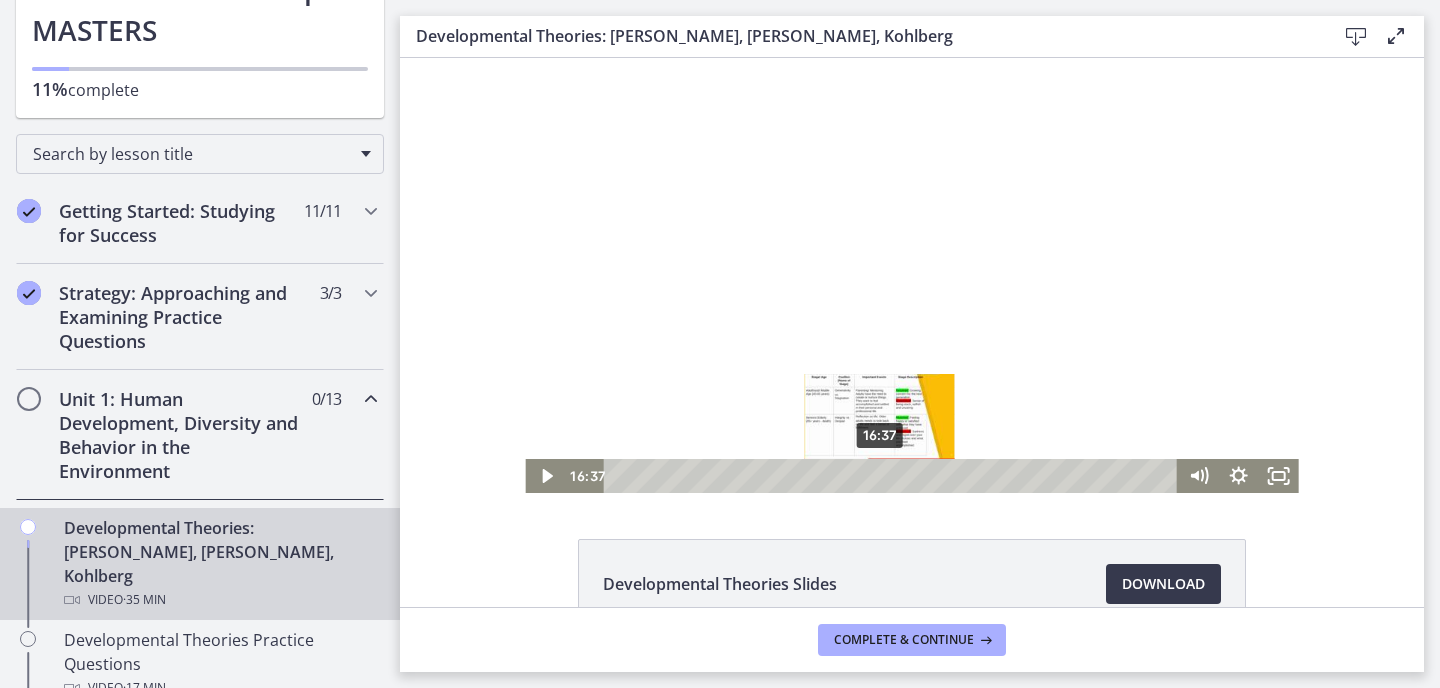 click on "16:37" at bounding box center (893, 476) 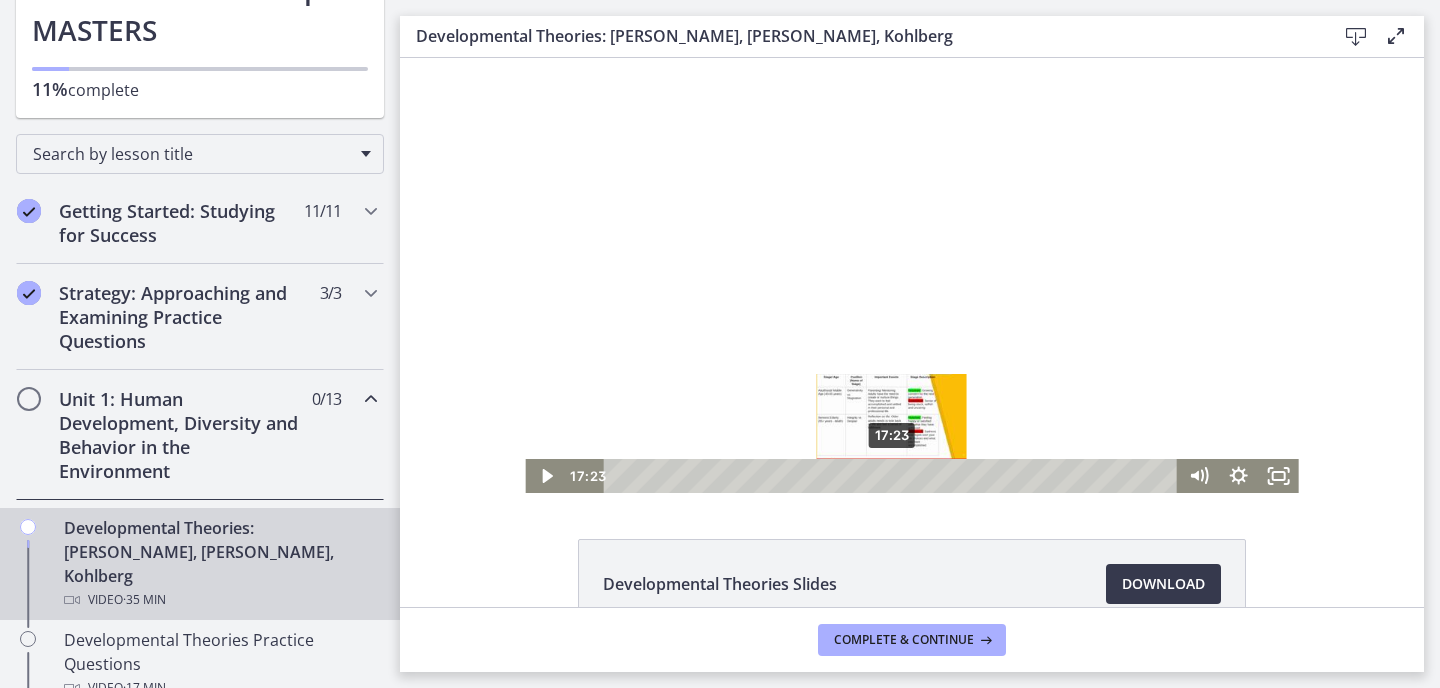 click on "17:23" at bounding box center (893, 476) 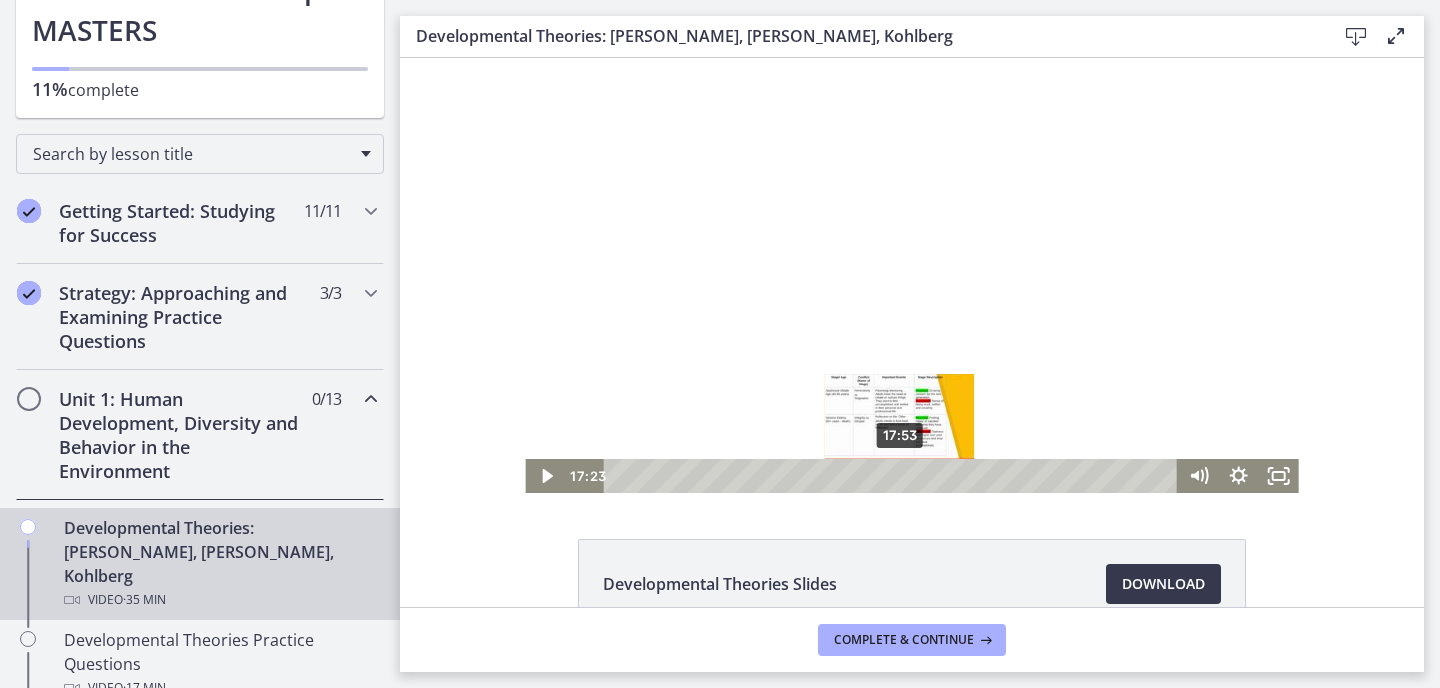 click on "17:53" at bounding box center (893, 476) 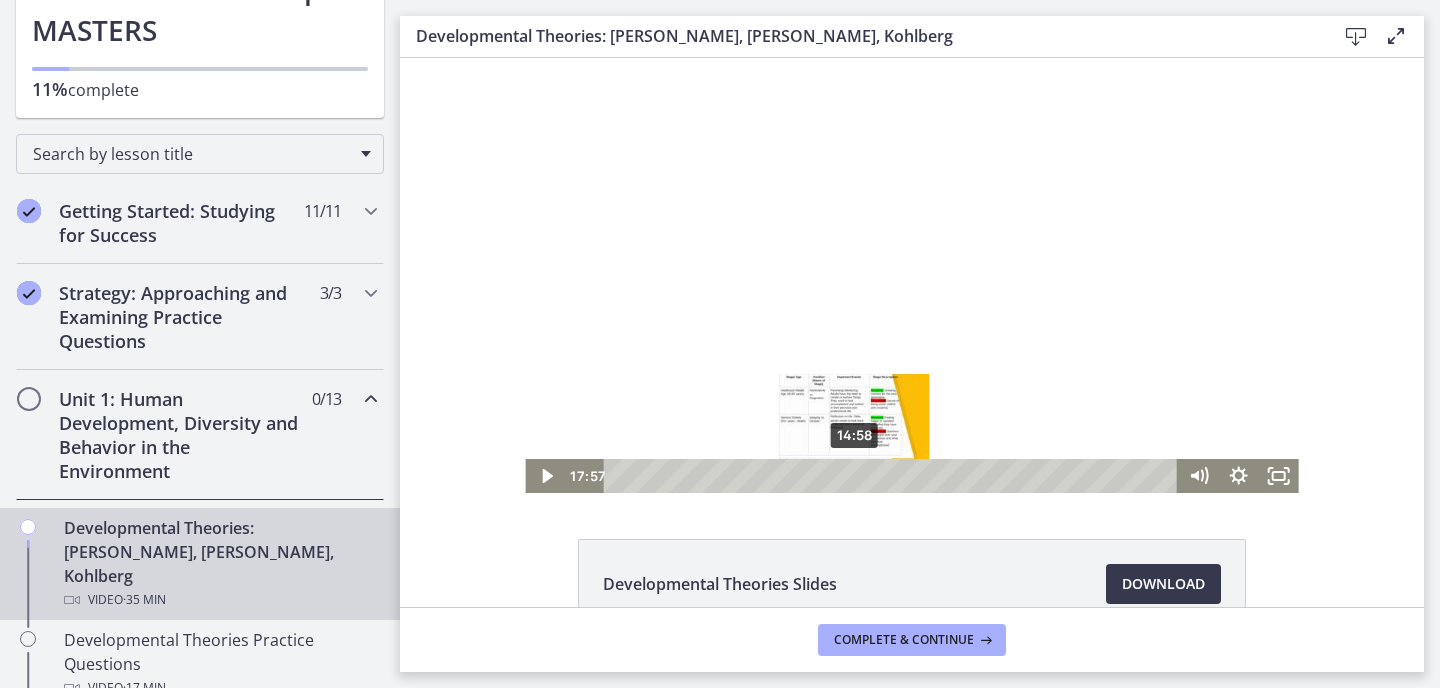 click at bounding box center (911, 275) 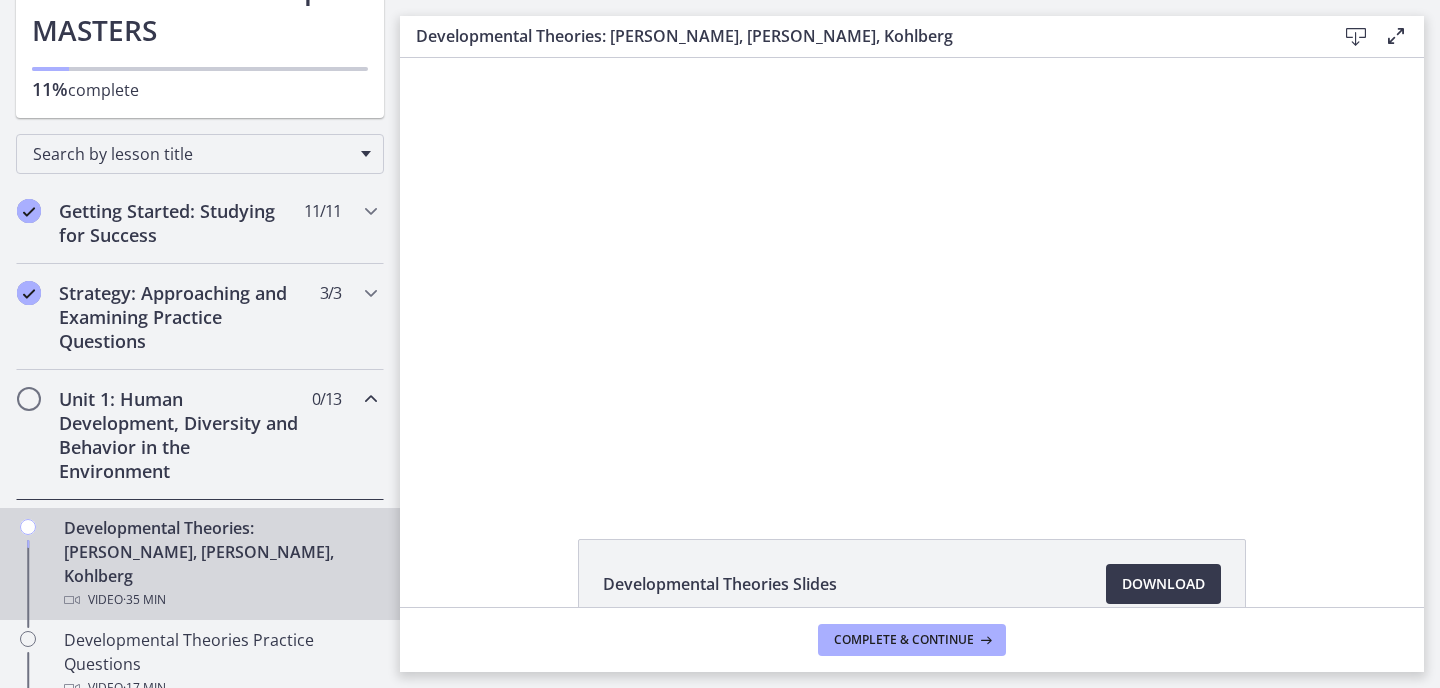click at bounding box center [525, 58] 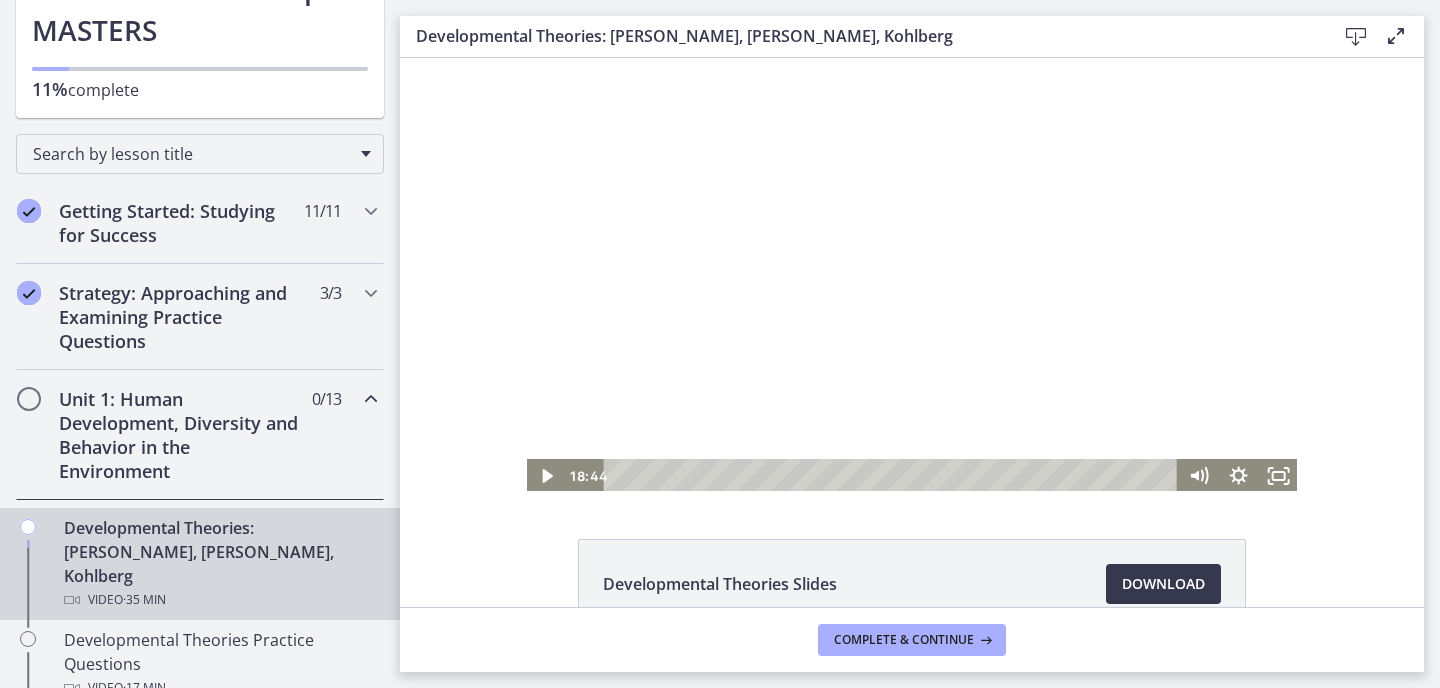 click at bounding box center (911, 275) 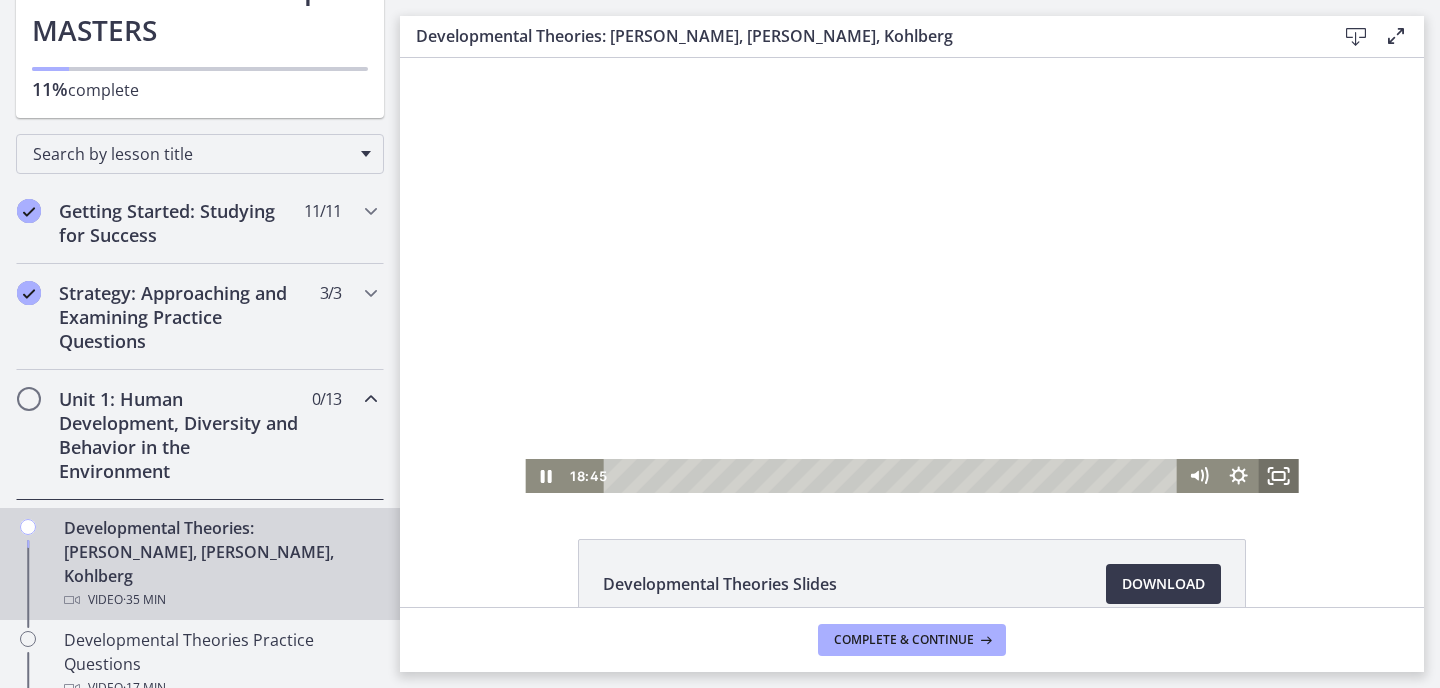click 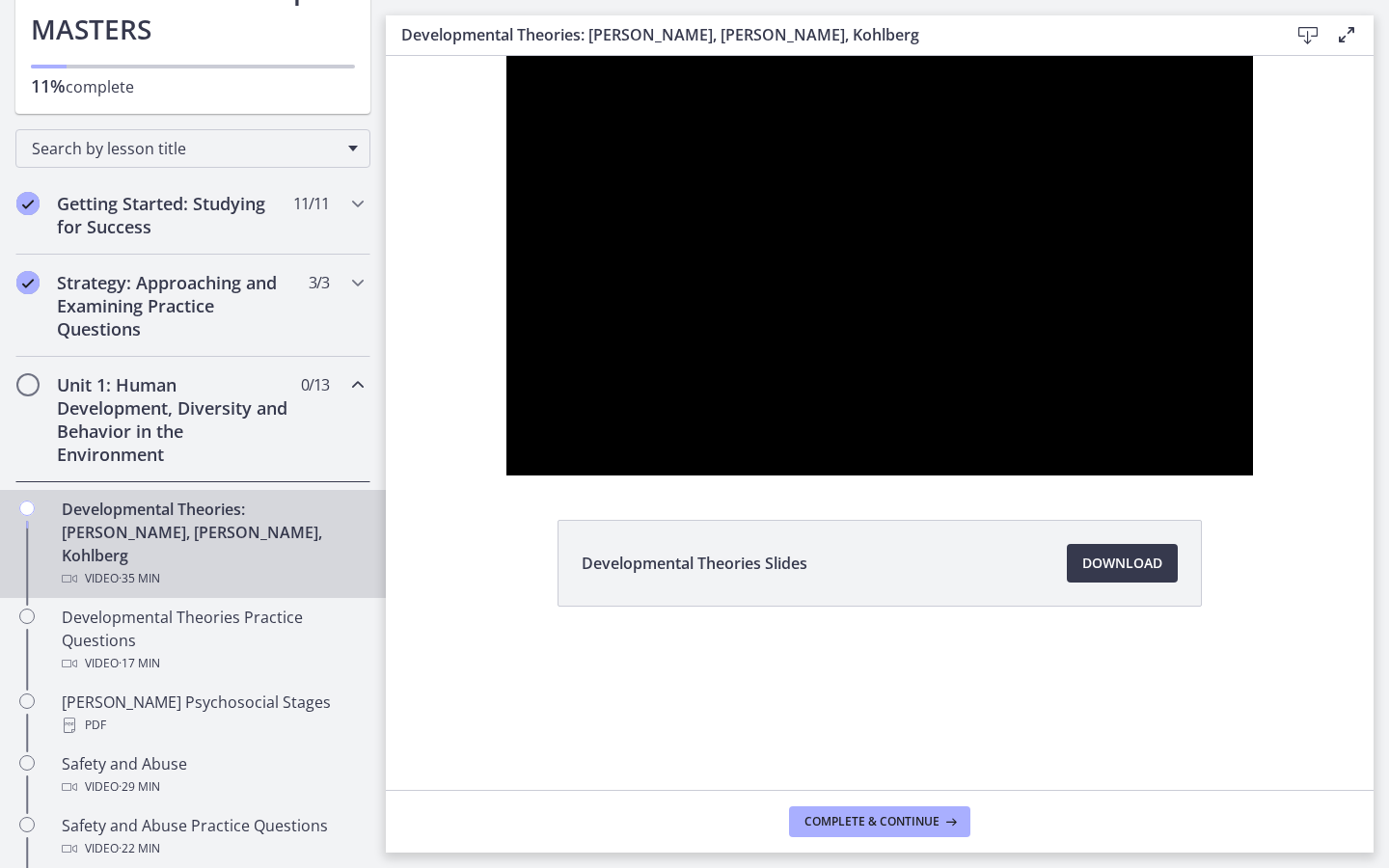 type 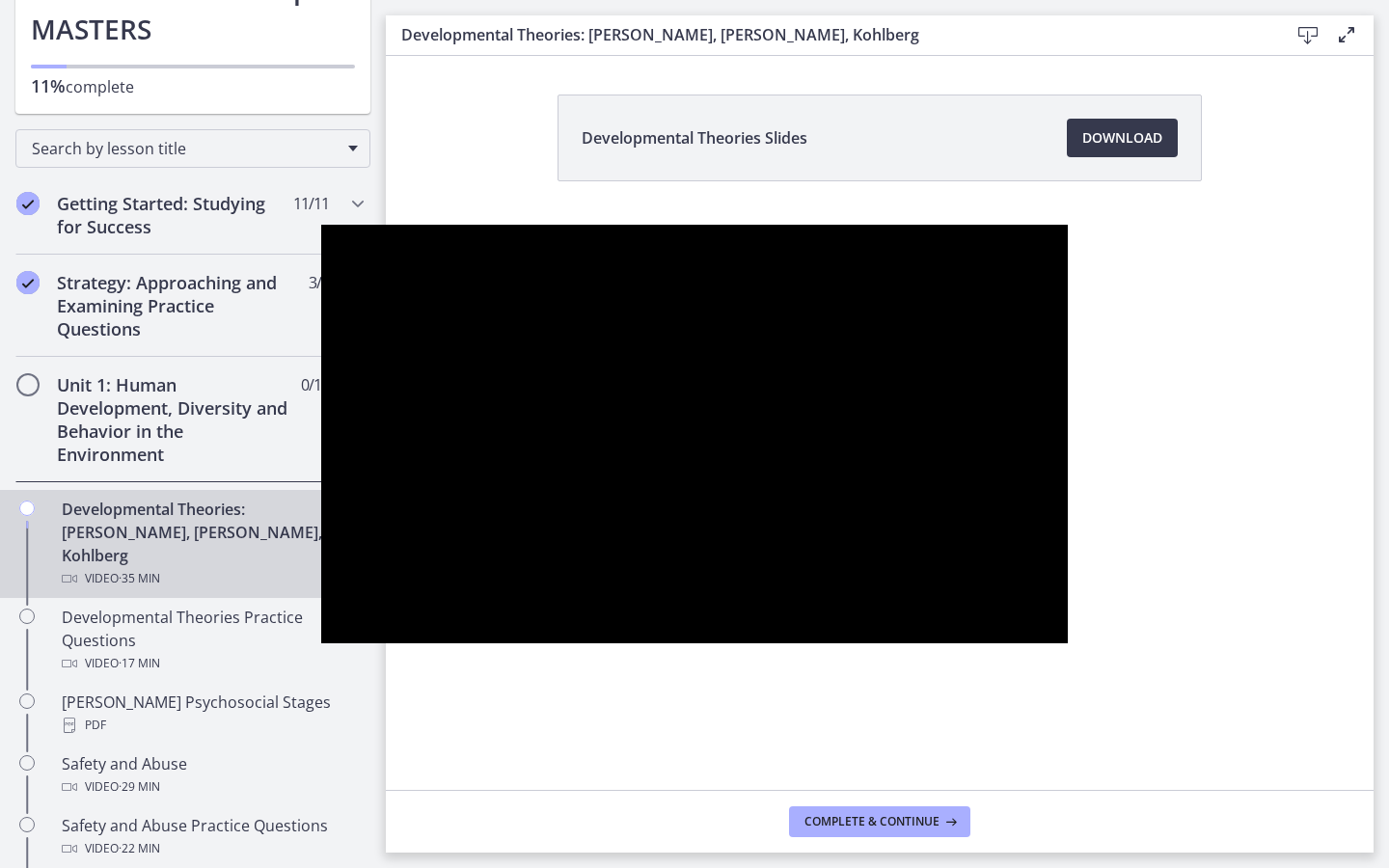 click at bounding box center (1043, 622) 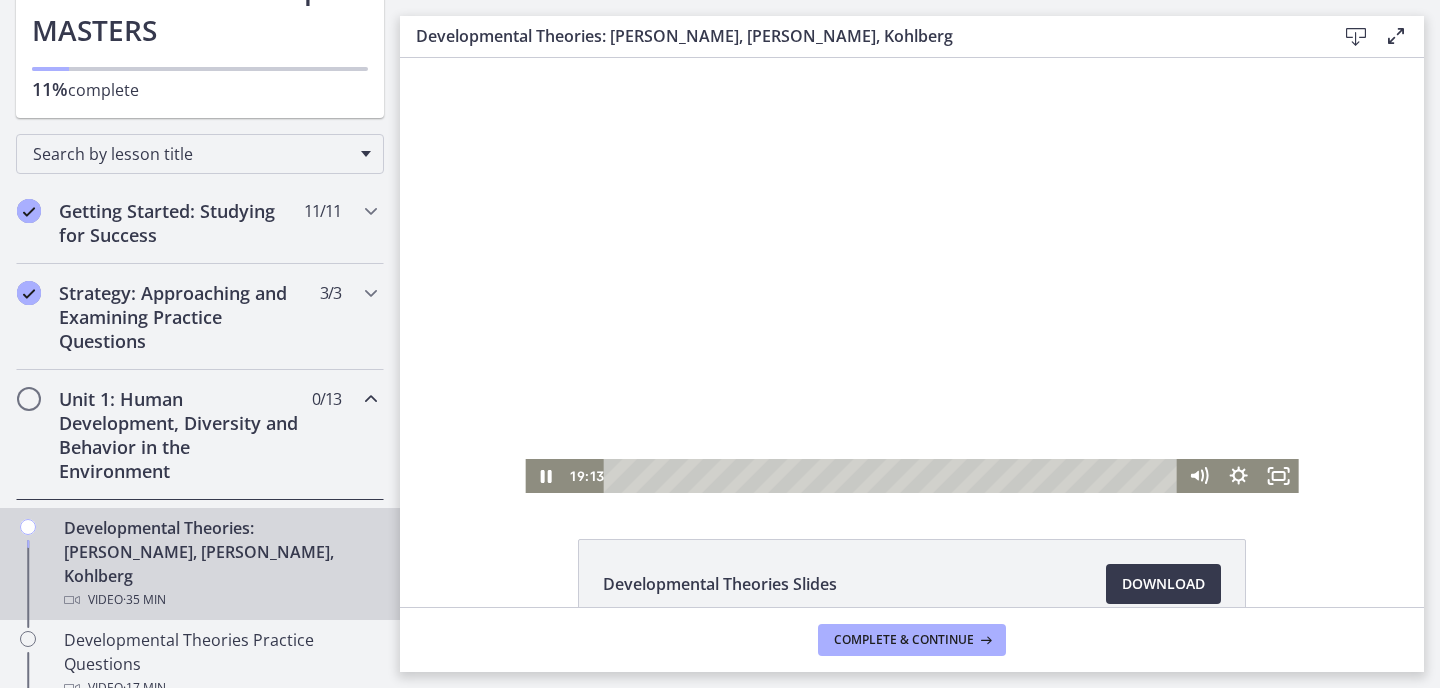 click at bounding box center (911, 275) 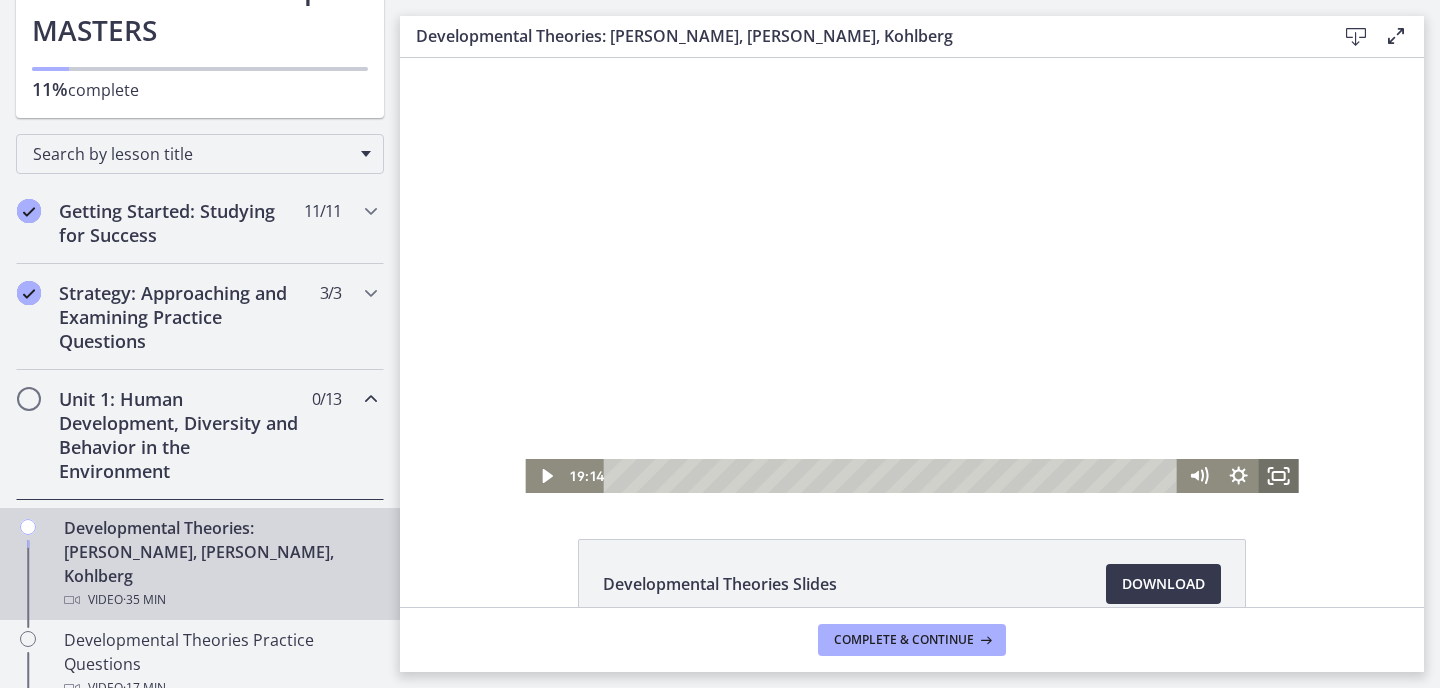 click 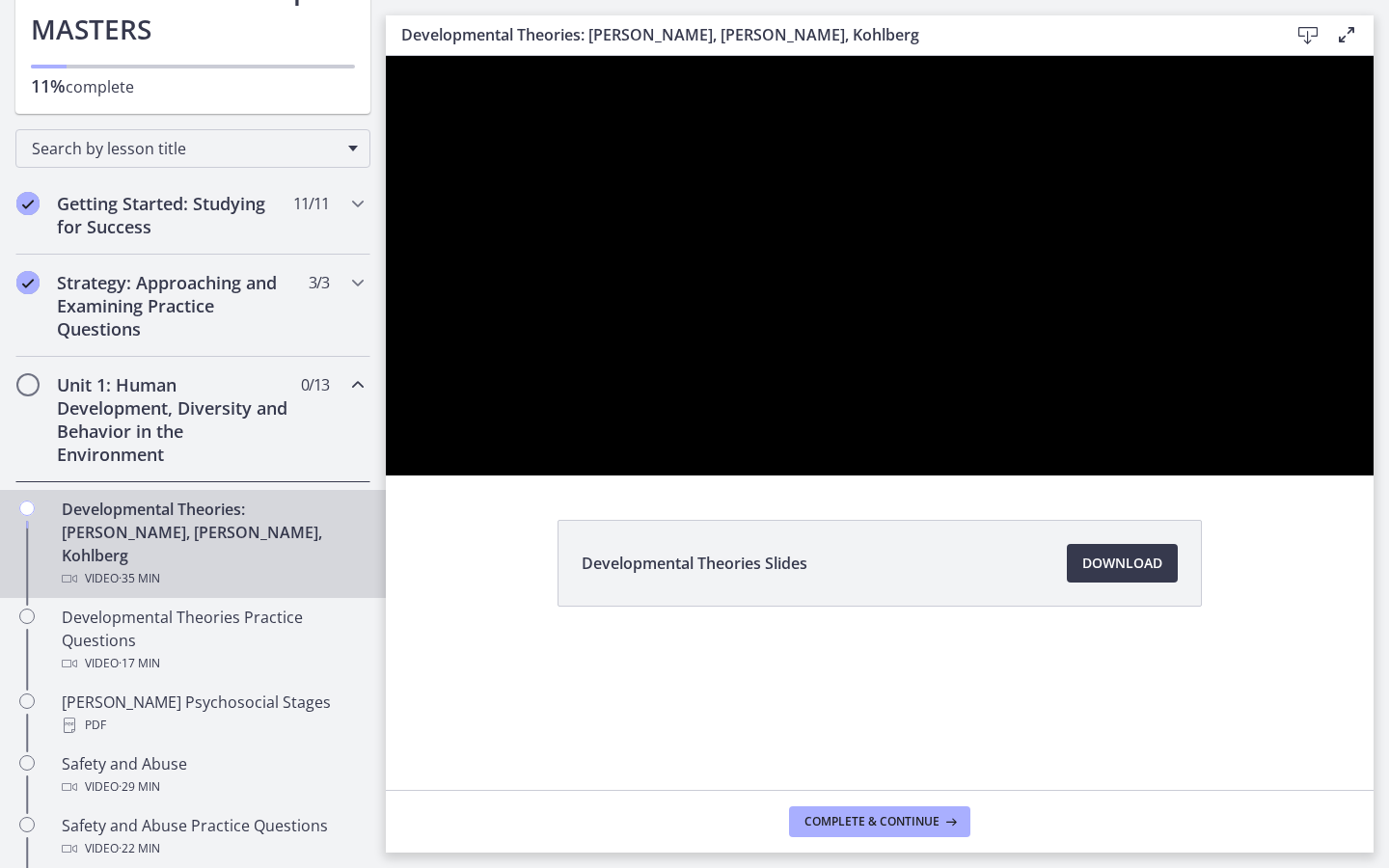 click at bounding box center (880, 265) 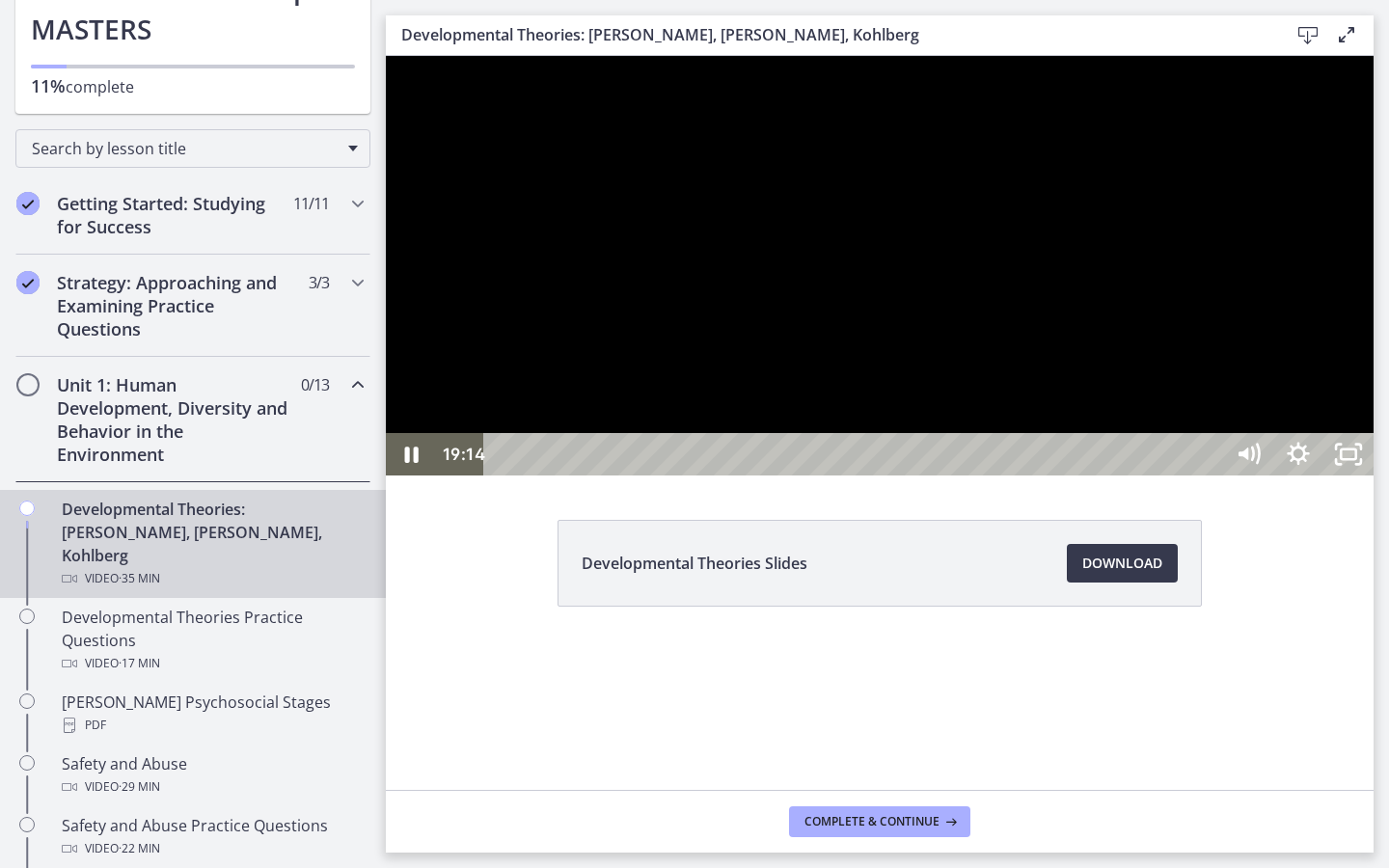 click at bounding box center [880, 265] 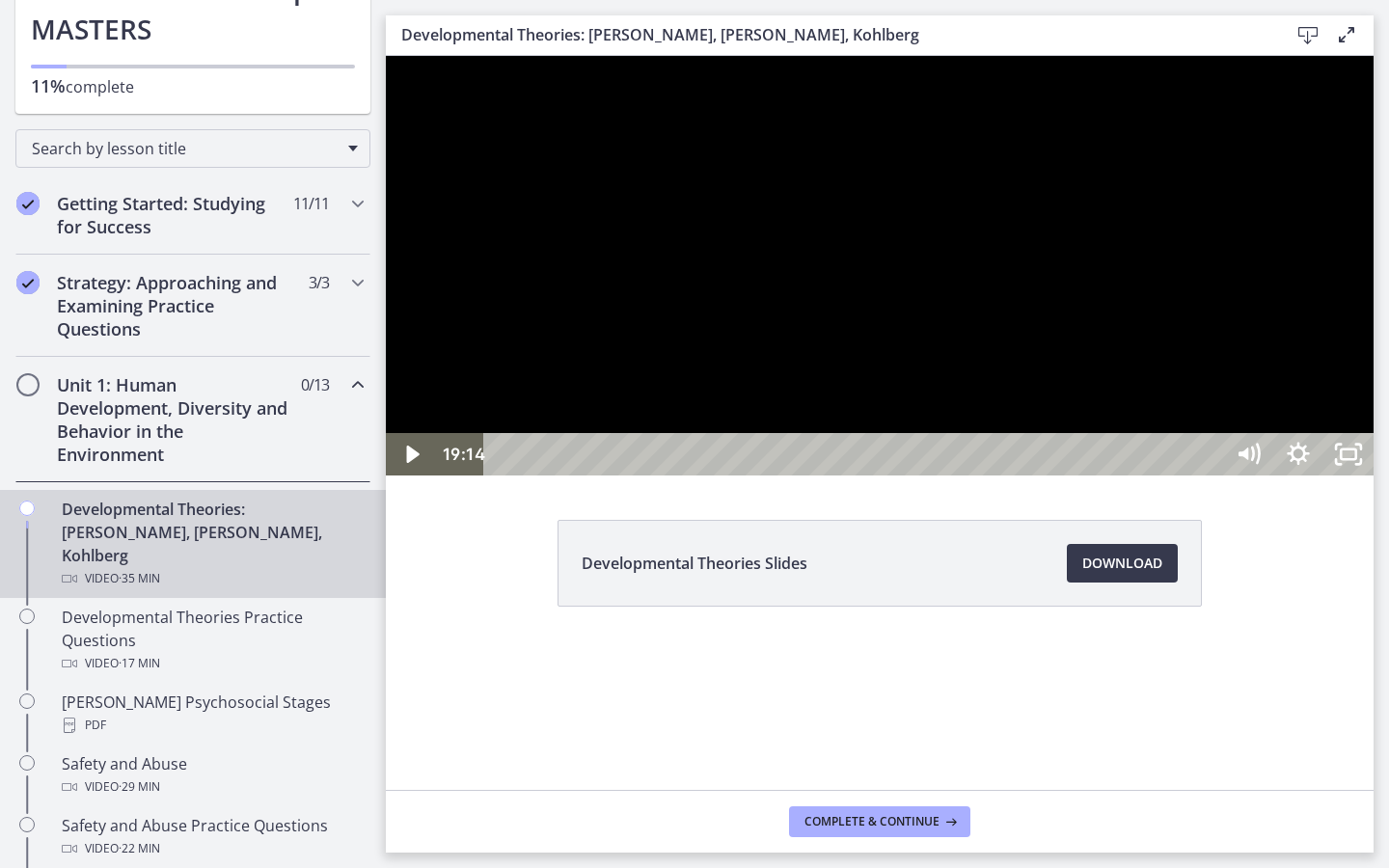 click at bounding box center [386, 56] 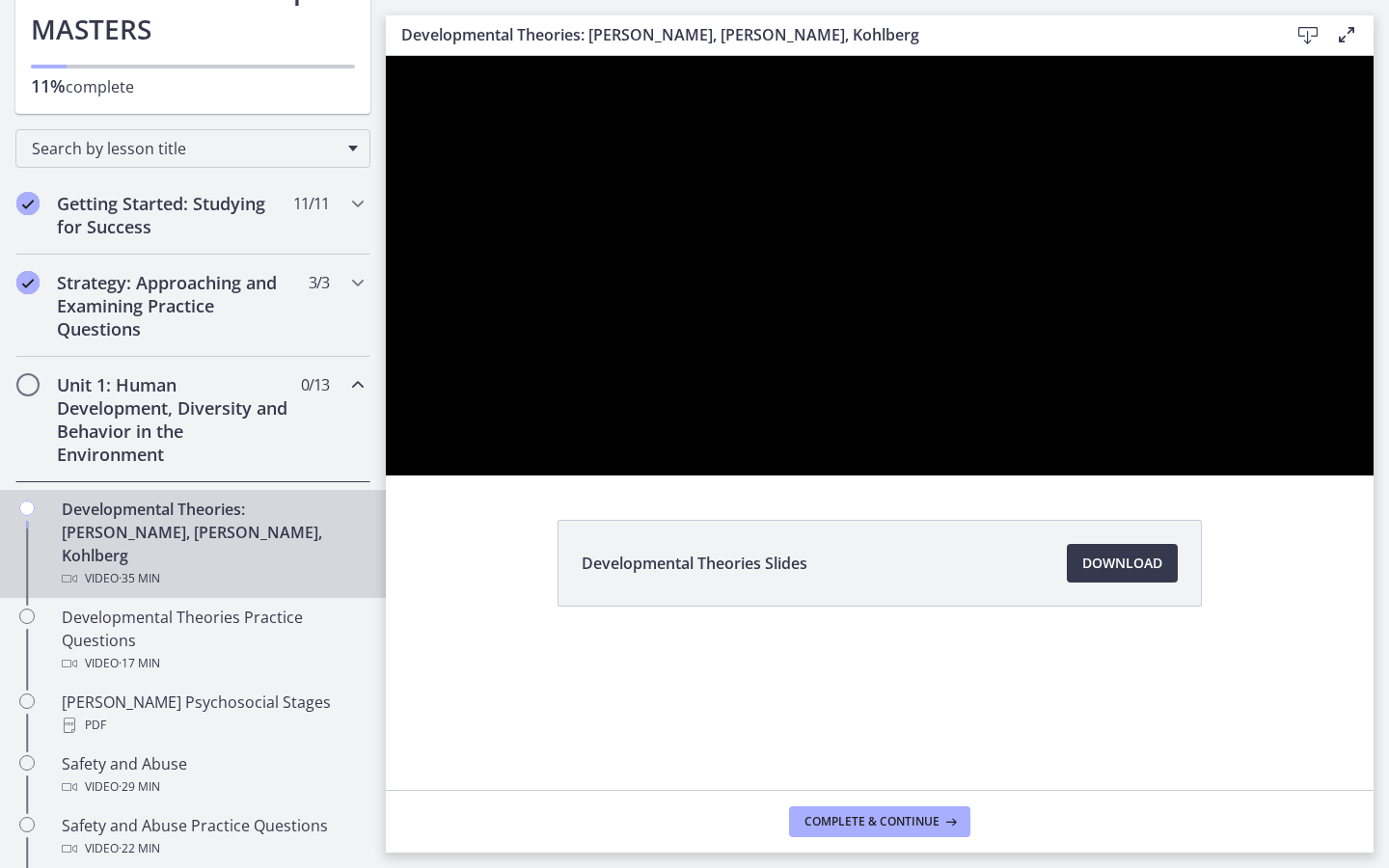 click at bounding box center [386, 56] 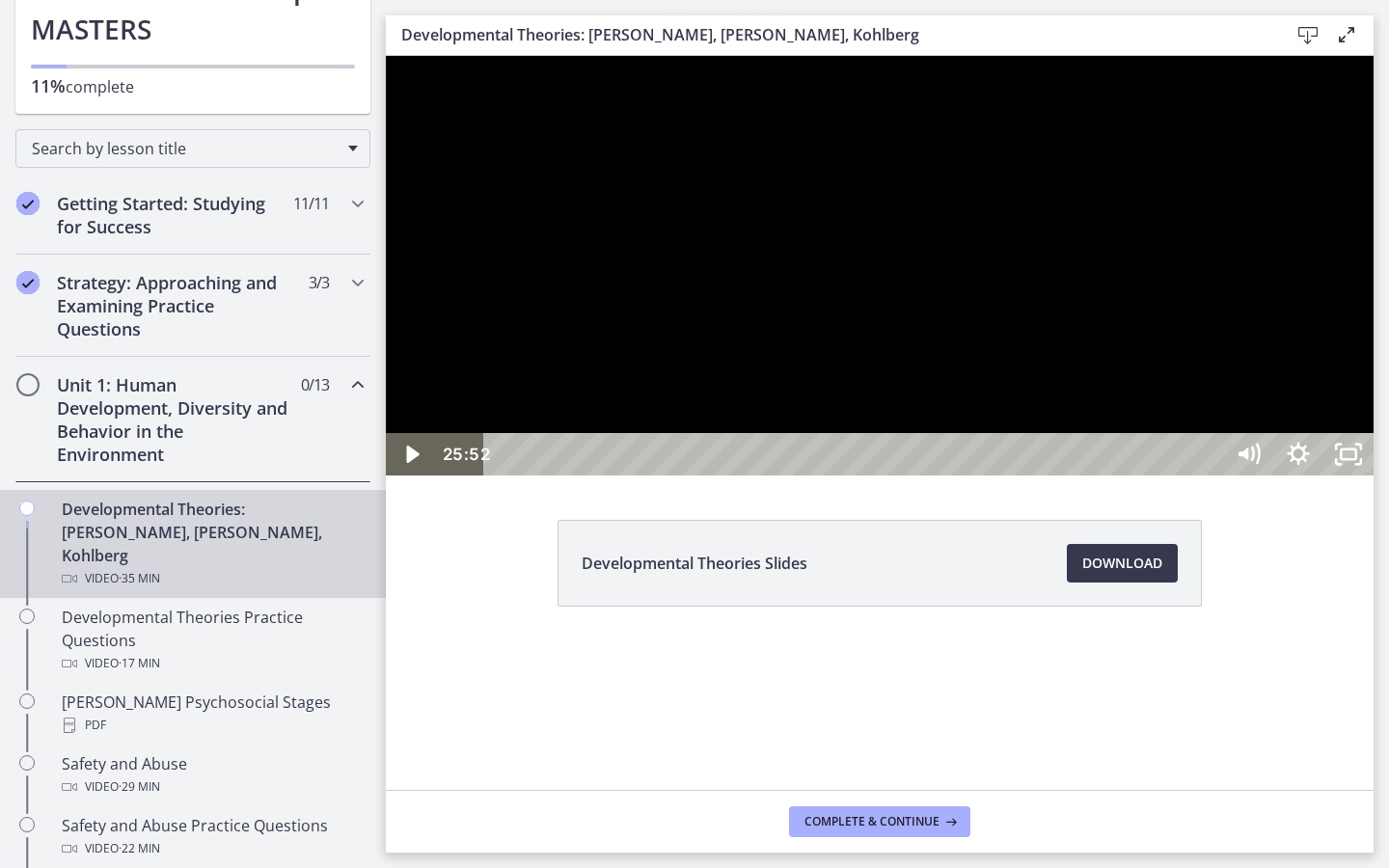 click at bounding box center [880, 265] 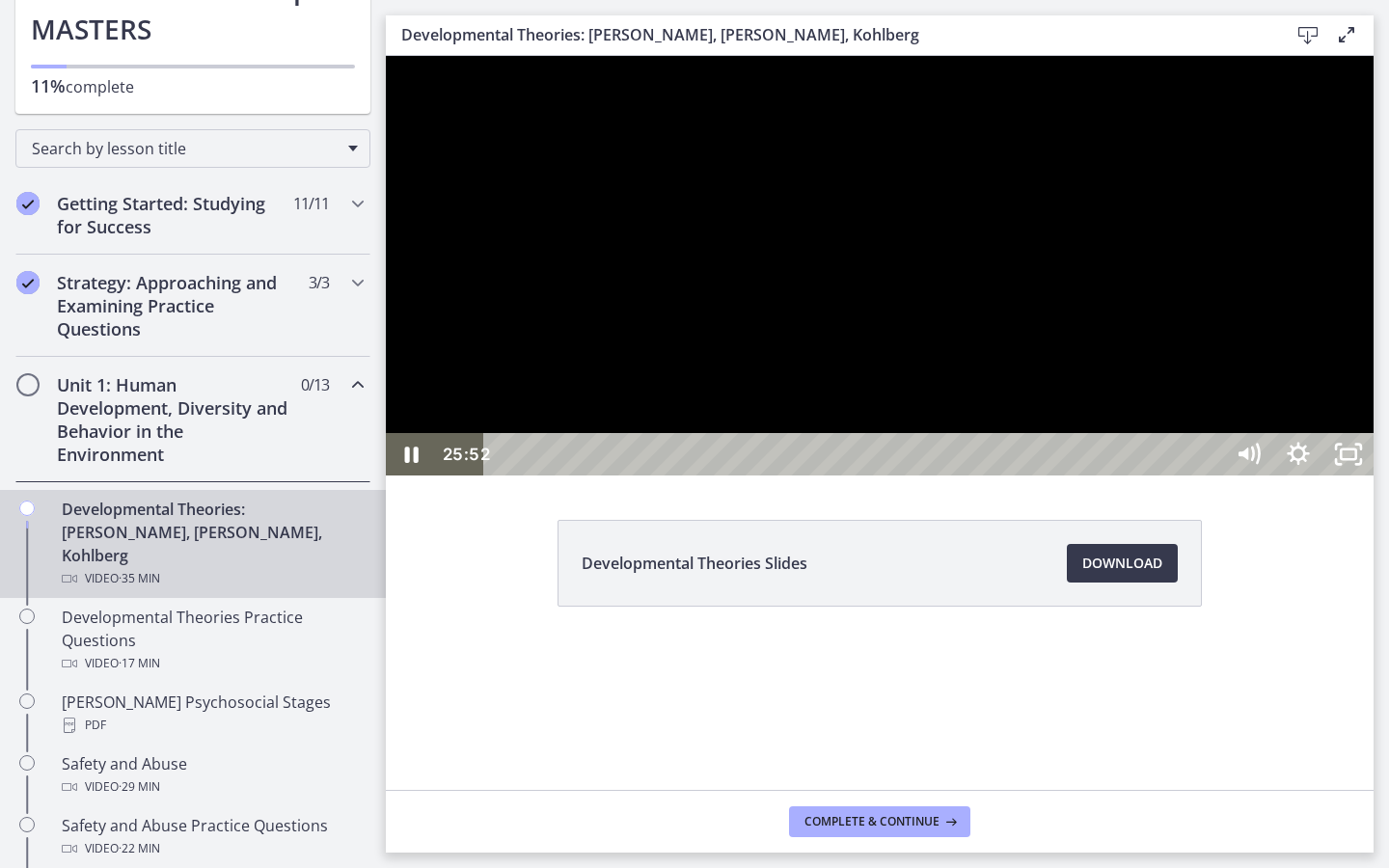 click at bounding box center (880, 265) 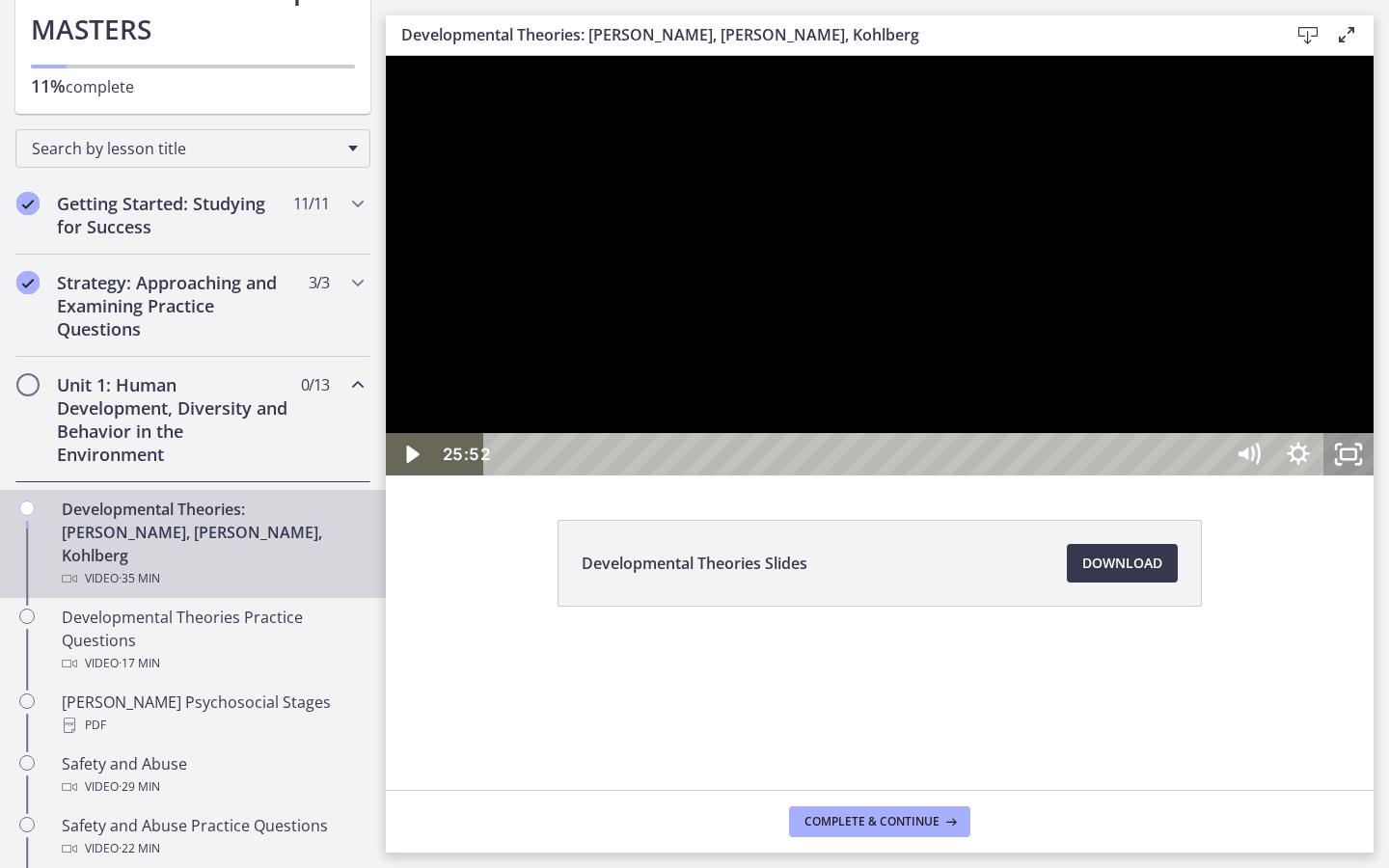 click 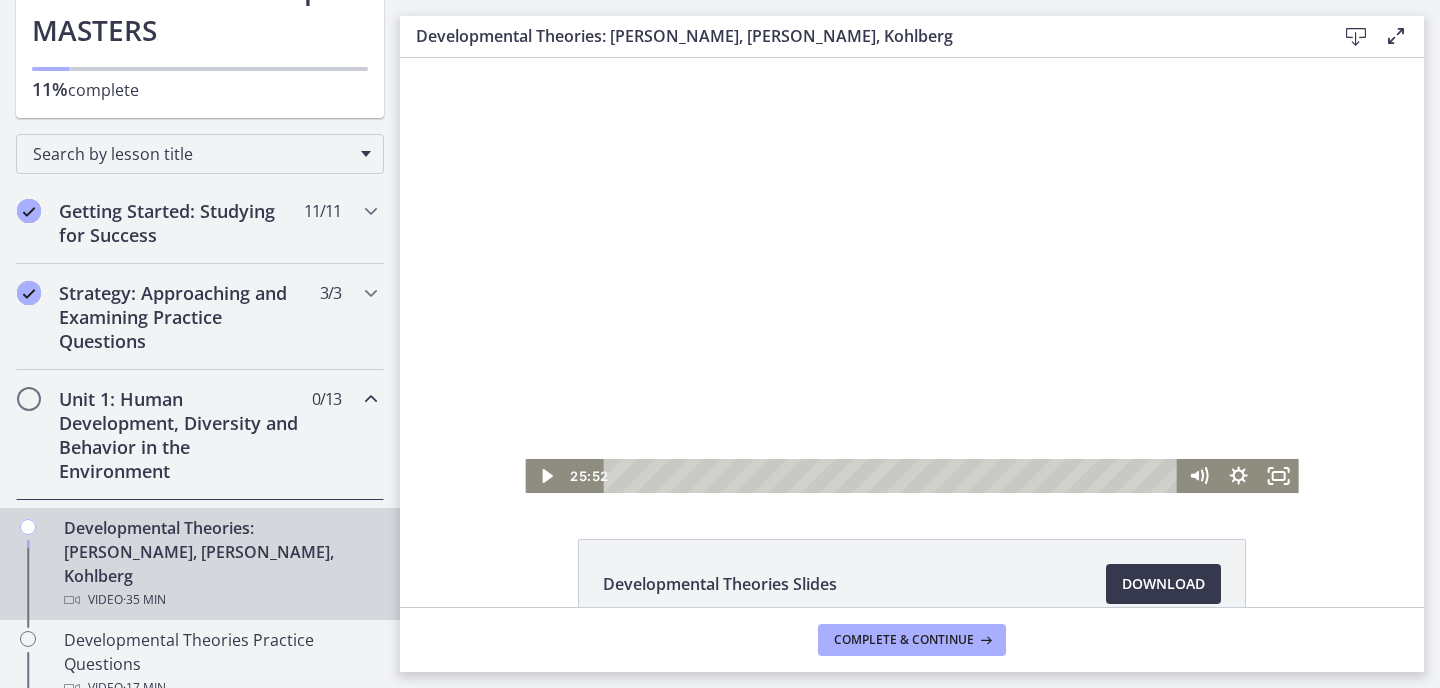 click at bounding box center [911, 275] 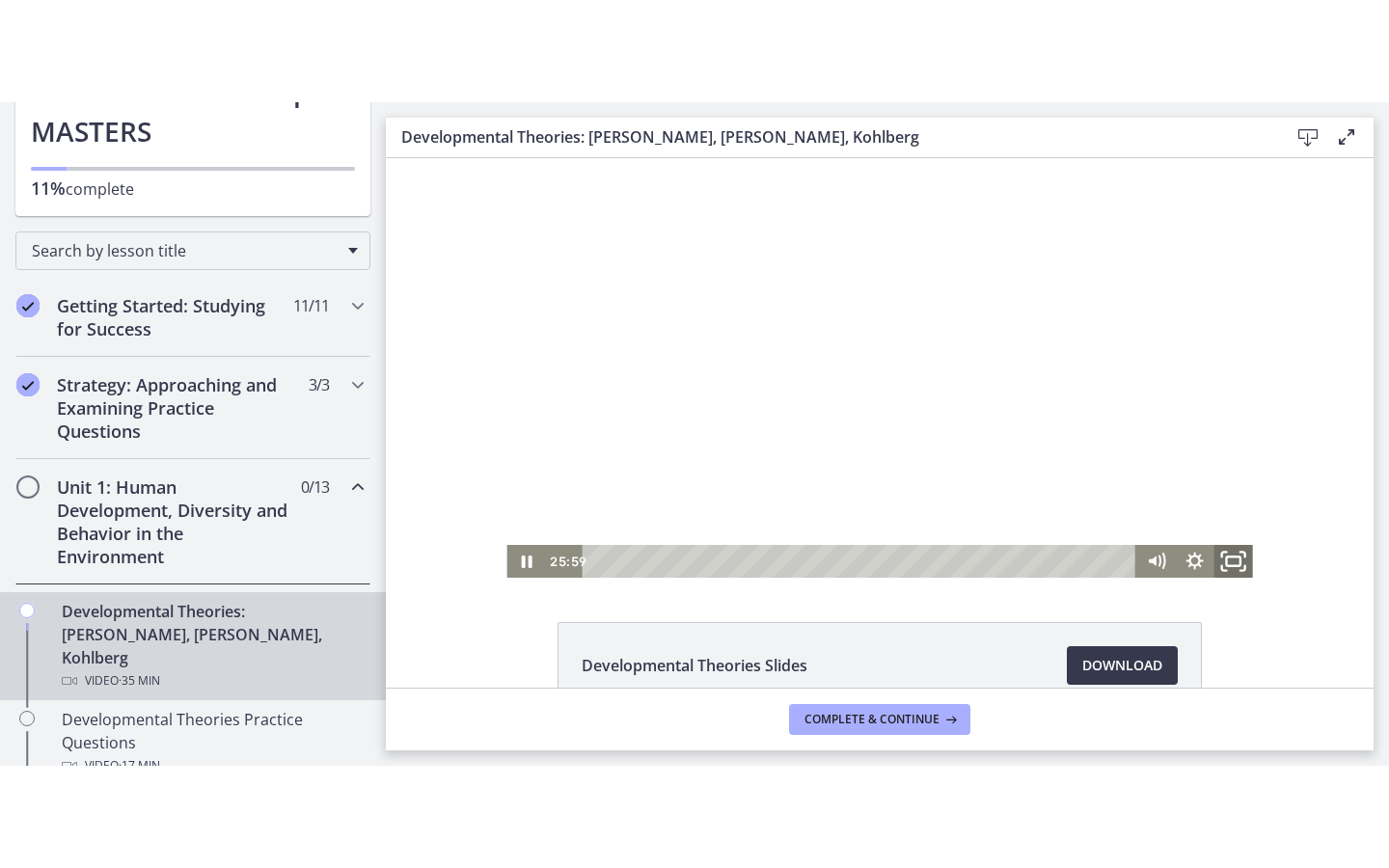 click 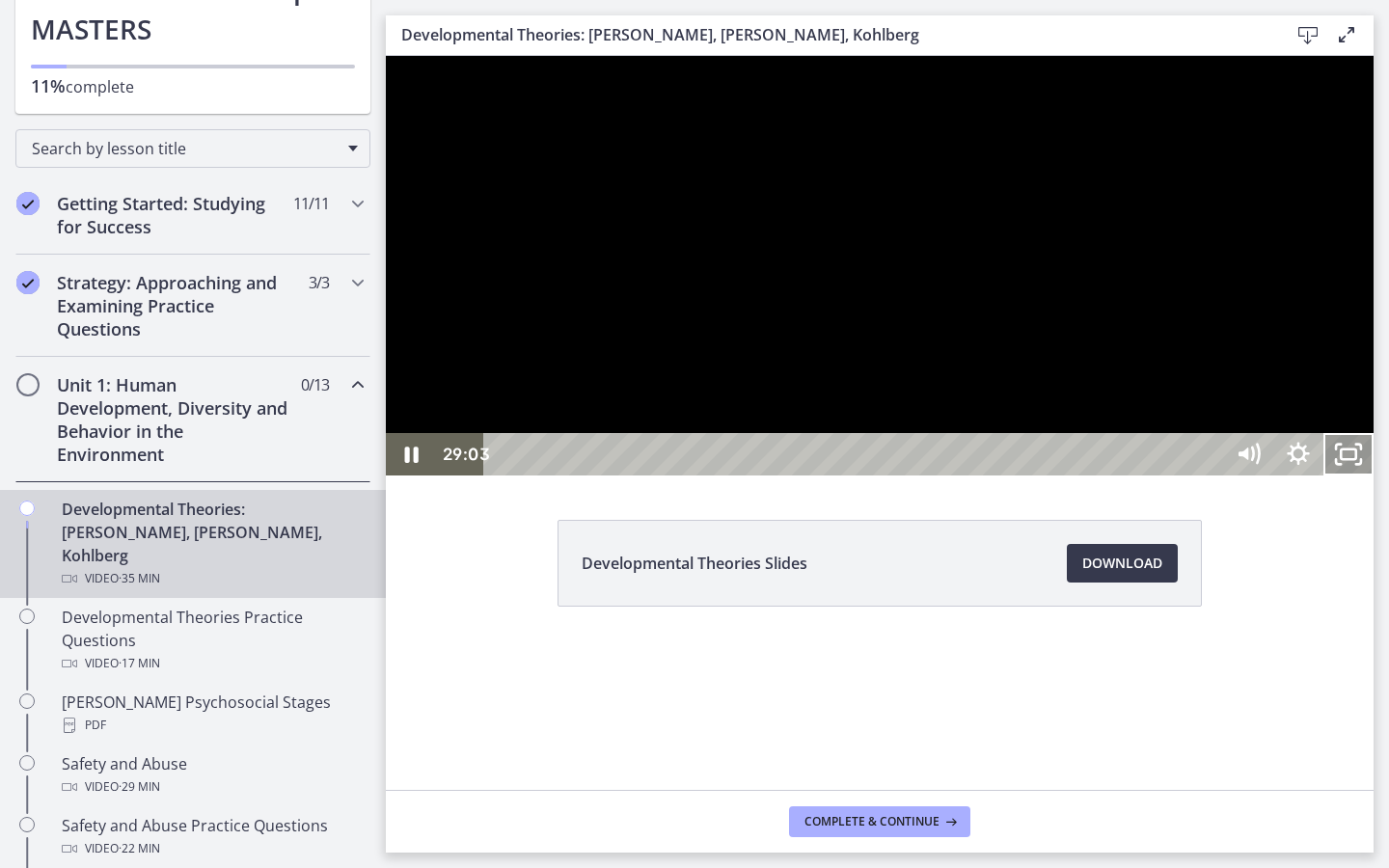 click 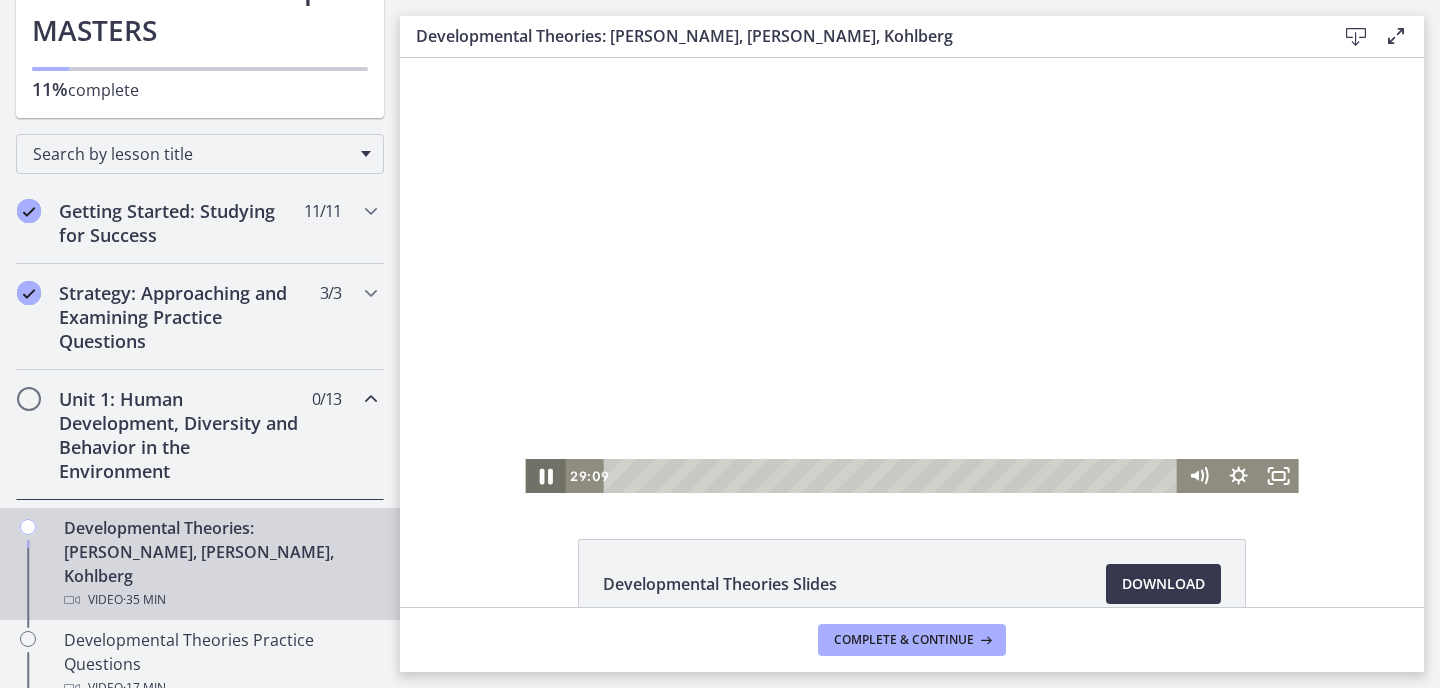 click 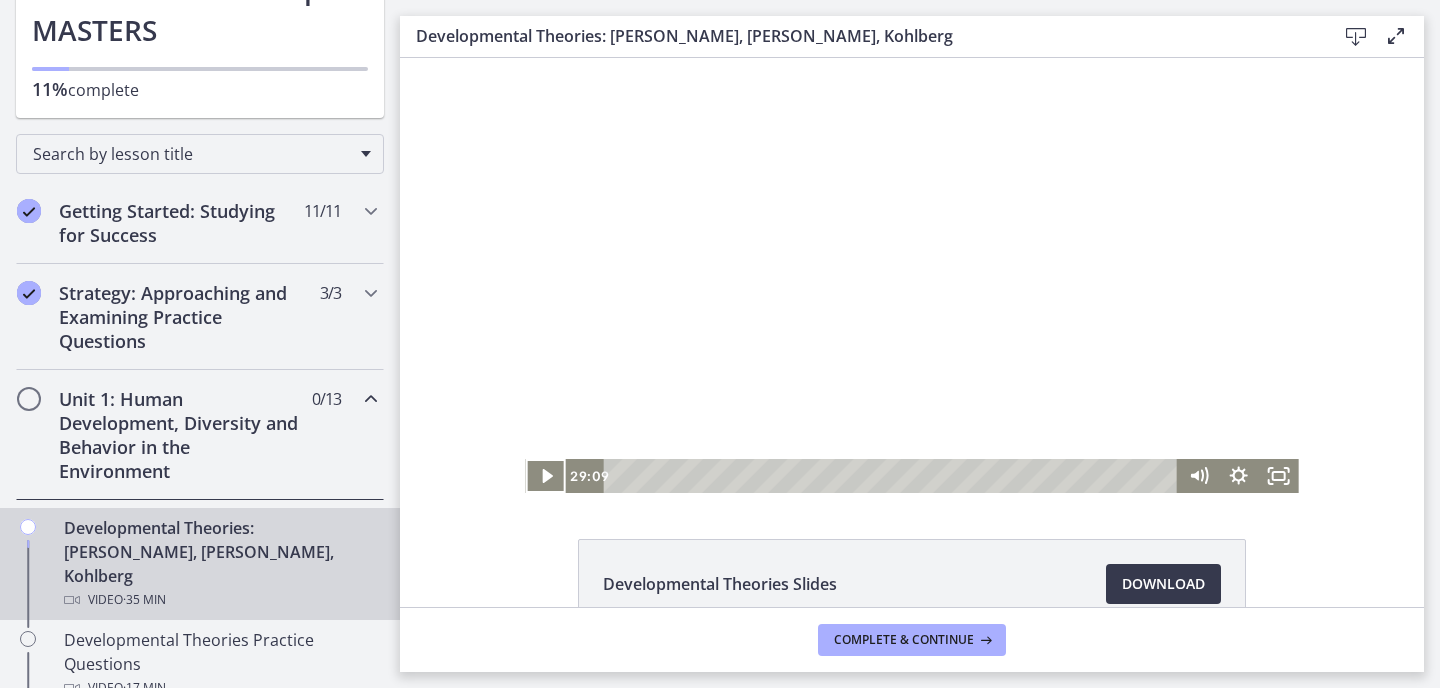 click at bounding box center [911, 275] 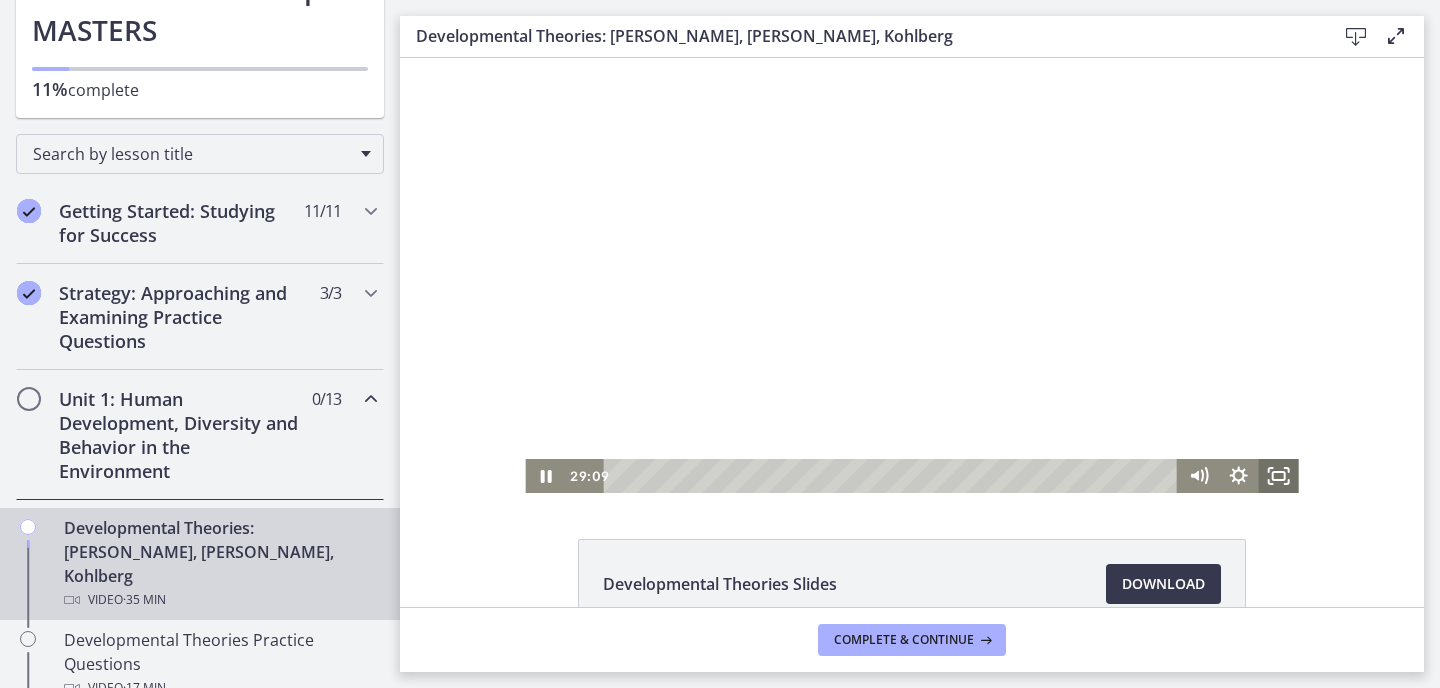 click 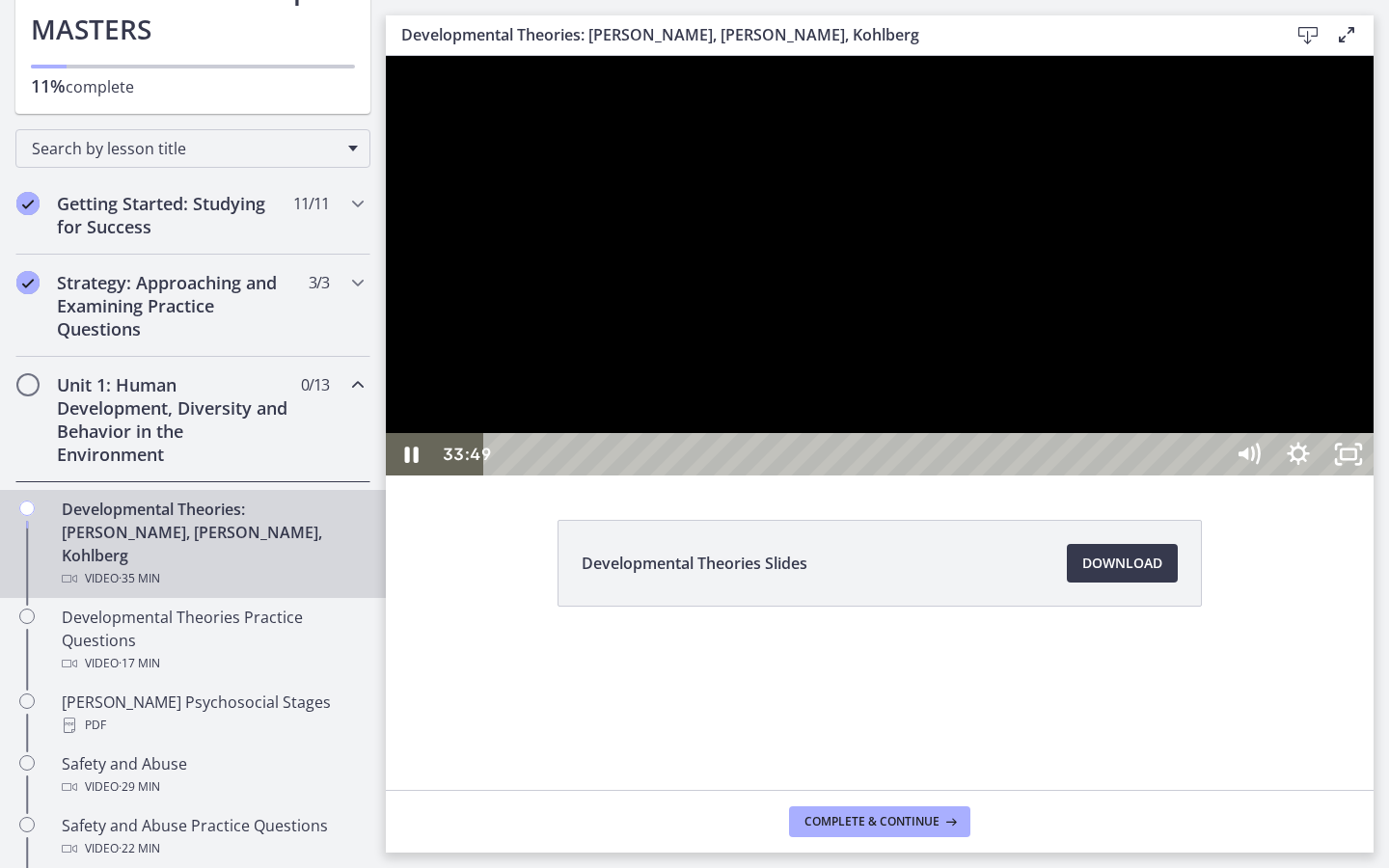 click at bounding box center (880, 265) 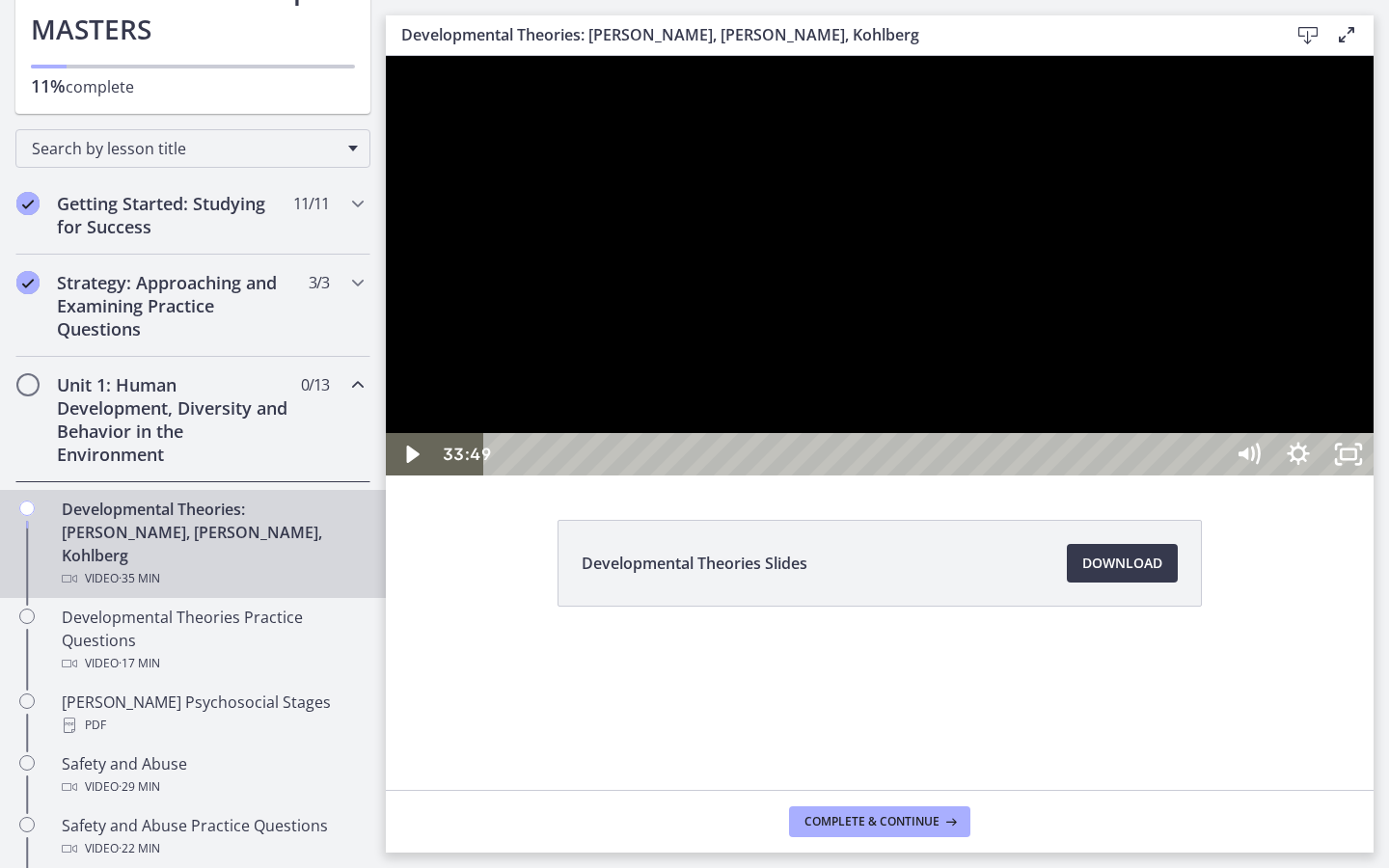 click at bounding box center (880, 265) 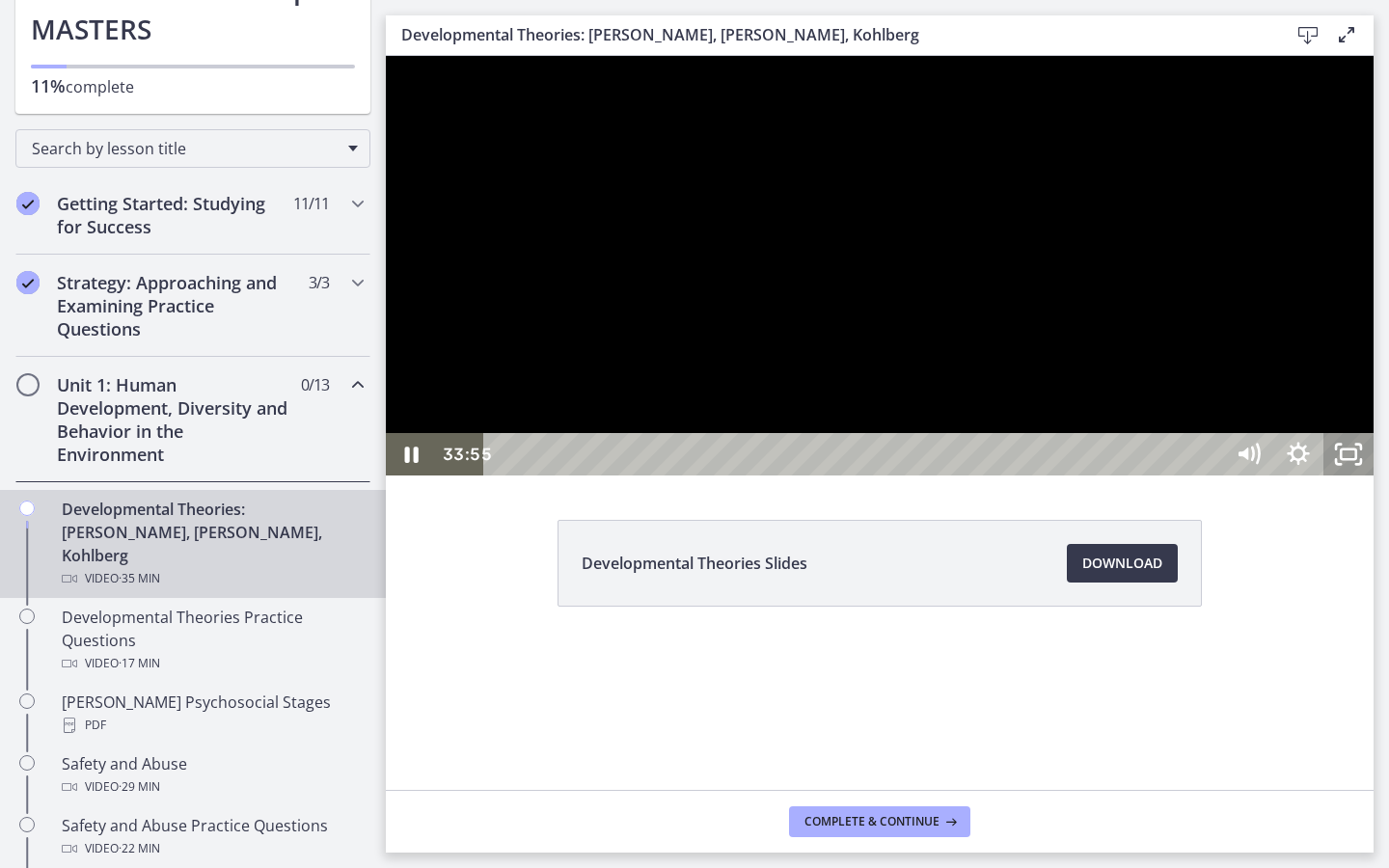 click 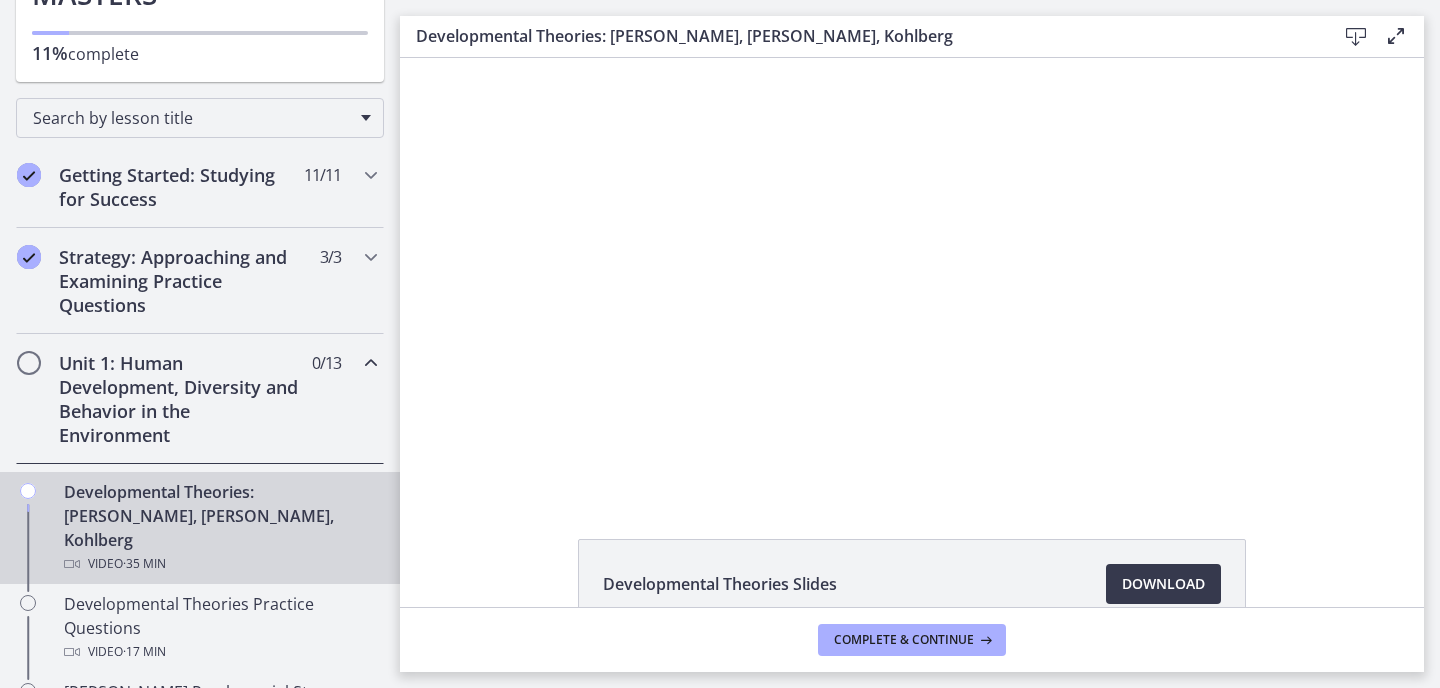 scroll, scrollTop: 247, scrollLeft: 0, axis: vertical 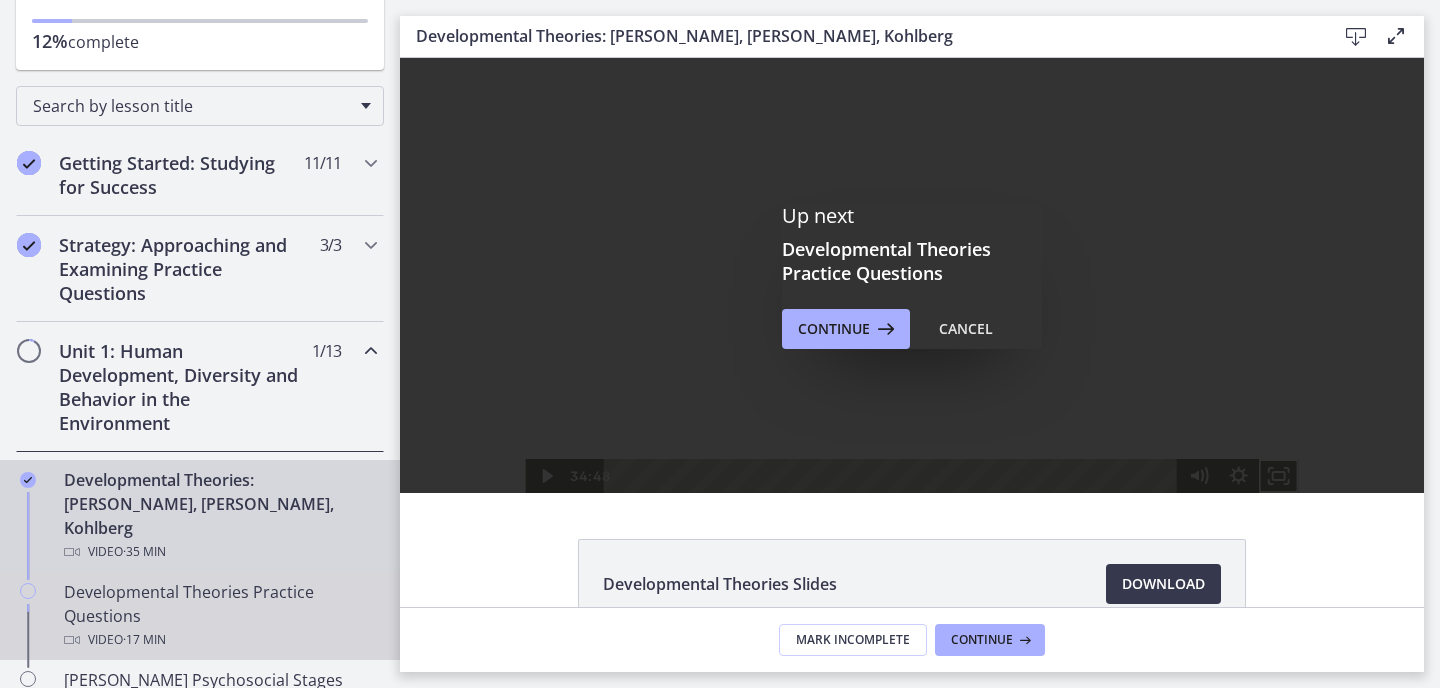 click on "Developmental Theories Practice Questions
Video
·  17 min" at bounding box center [220, 616] 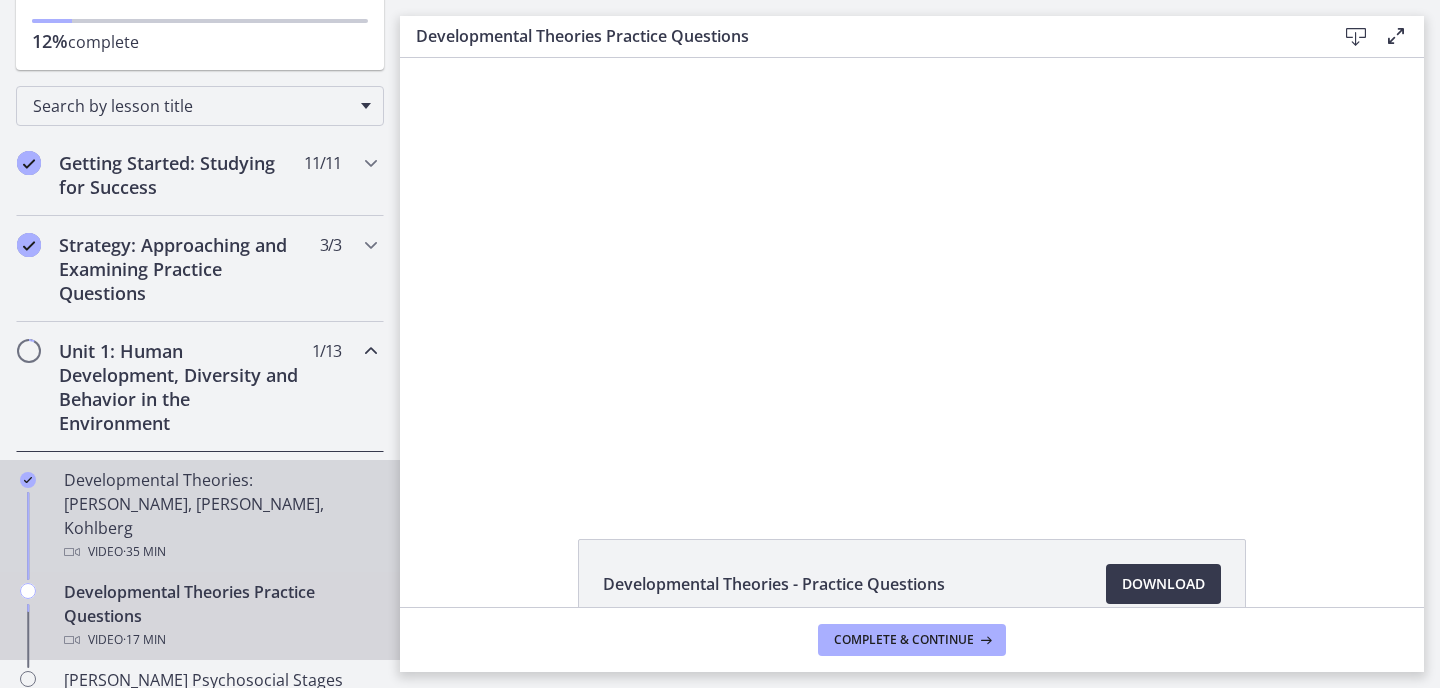 scroll, scrollTop: 0, scrollLeft: 0, axis: both 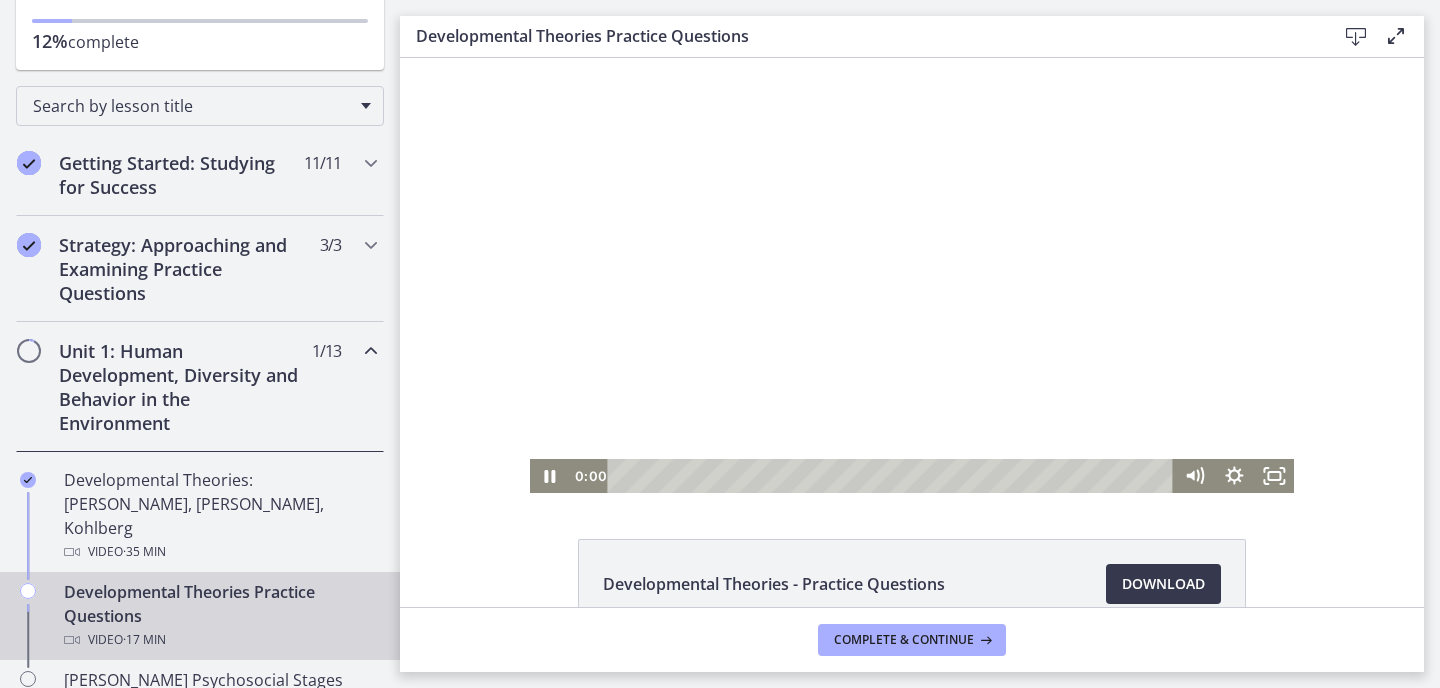 click at bounding box center [912, 275] 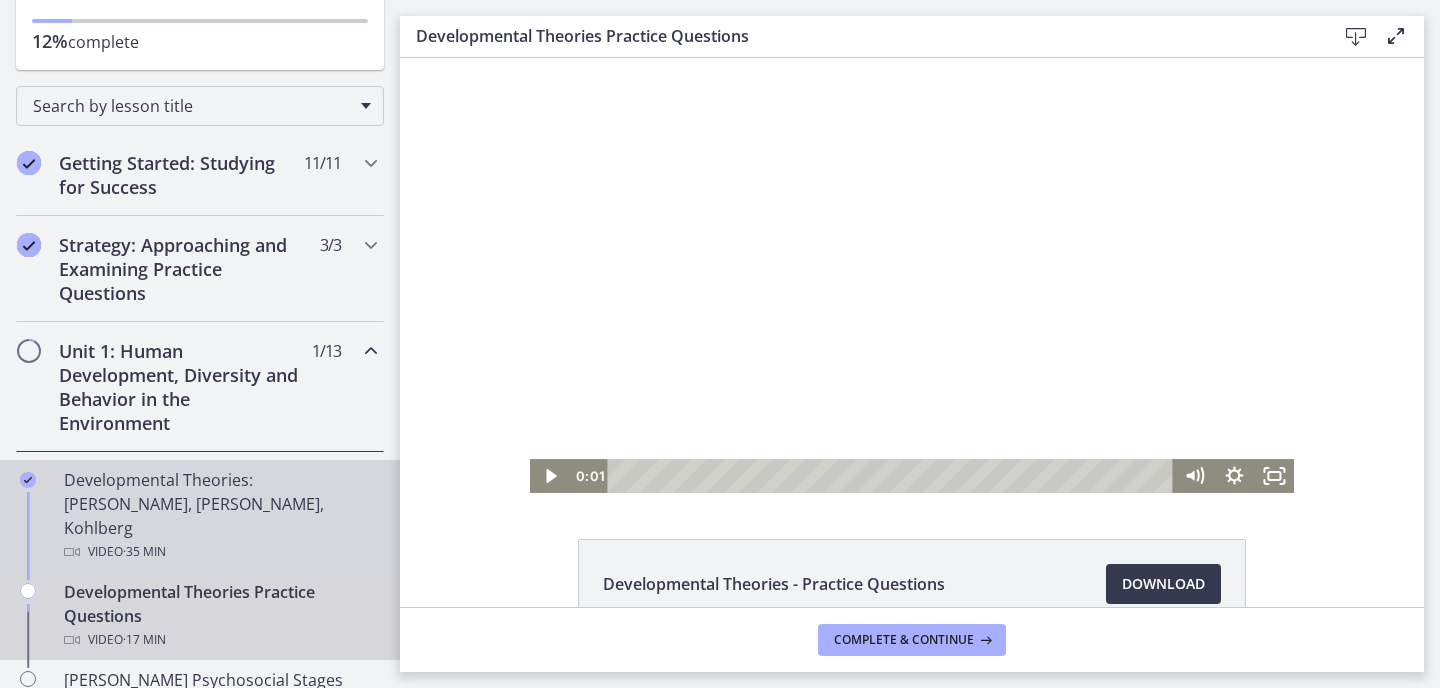 click on "Developmental Theories: [PERSON_NAME], [PERSON_NAME], Kohlberg
Video
·  35 min" at bounding box center (220, 516) 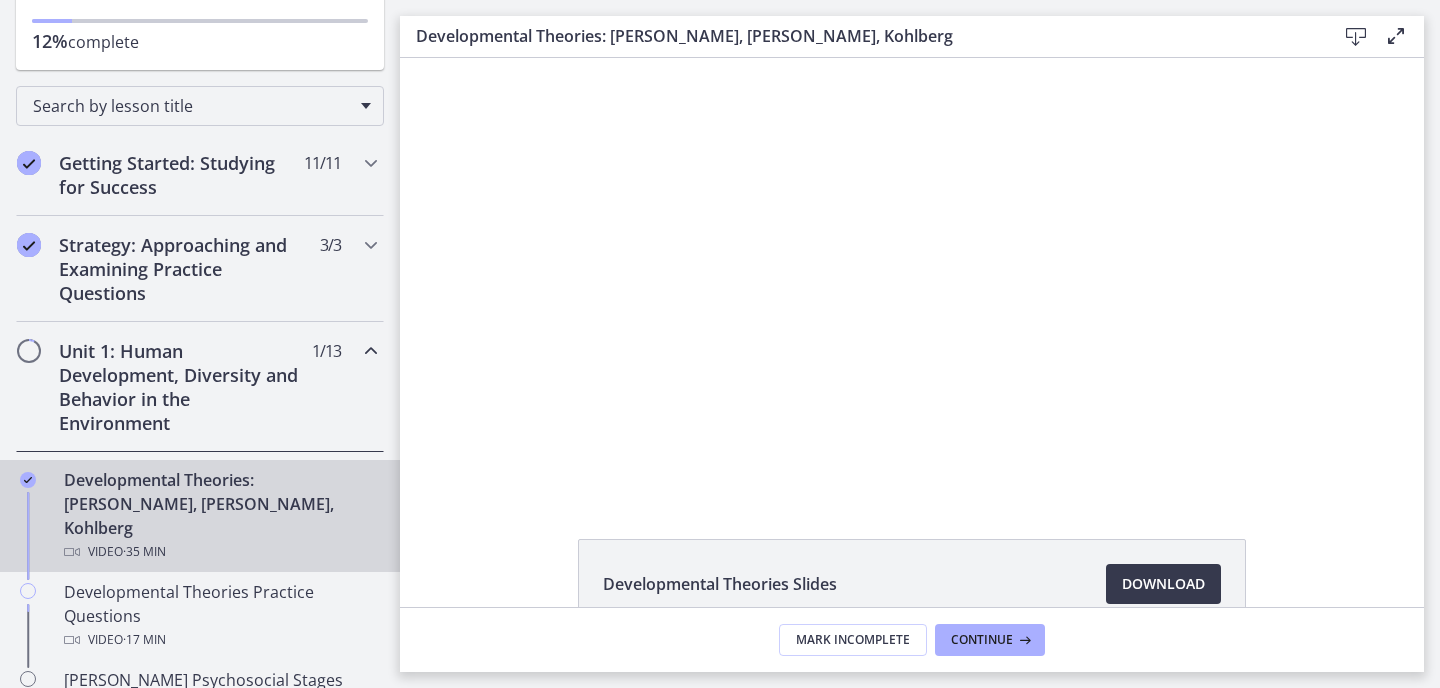 scroll, scrollTop: 0, scrollLeft: 0, axis: both 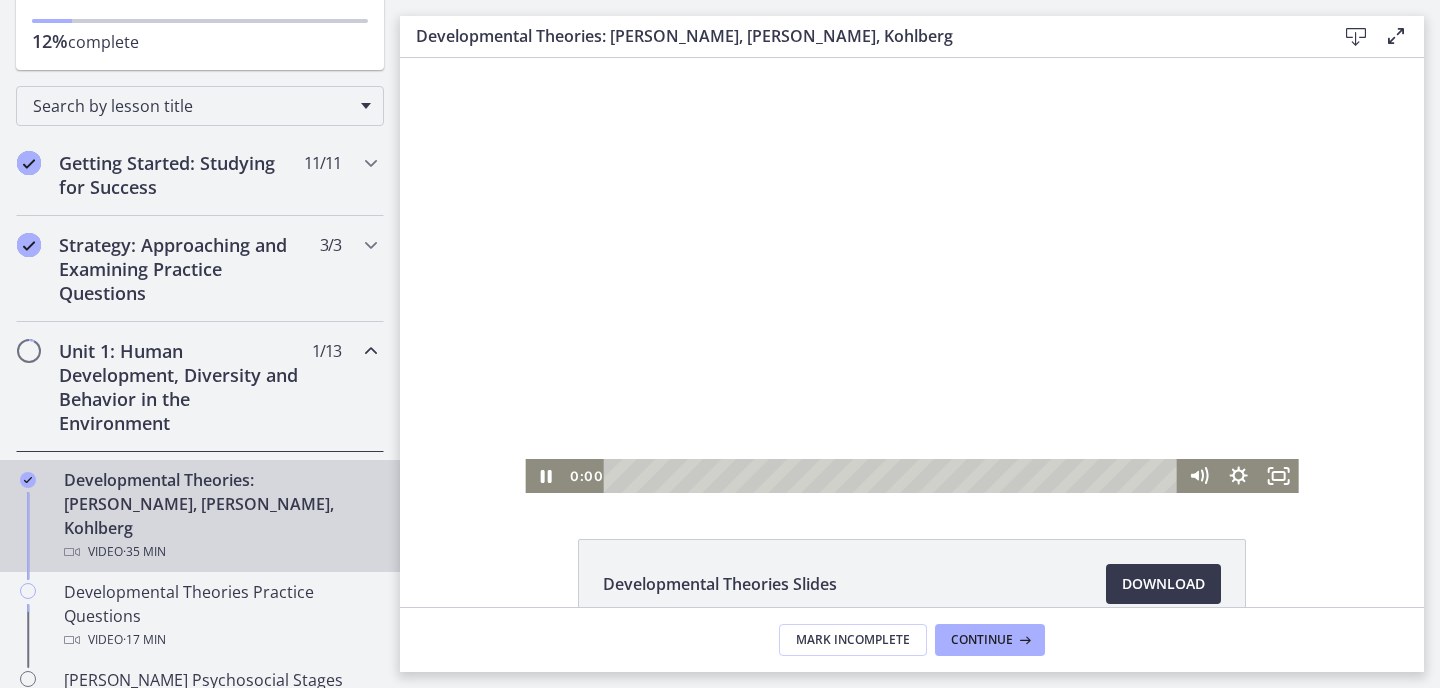 click at bounding box center [893, 476] 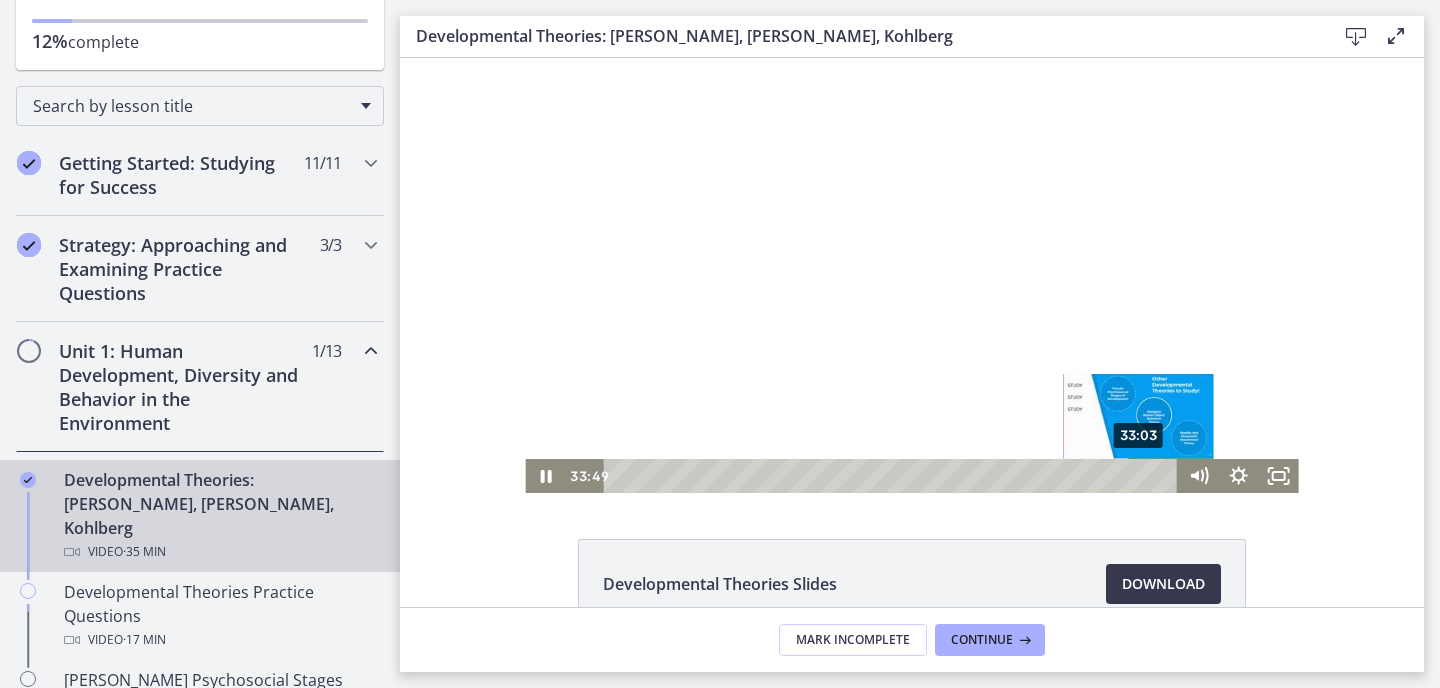click on "33:03" at bounding box center [893, 476] 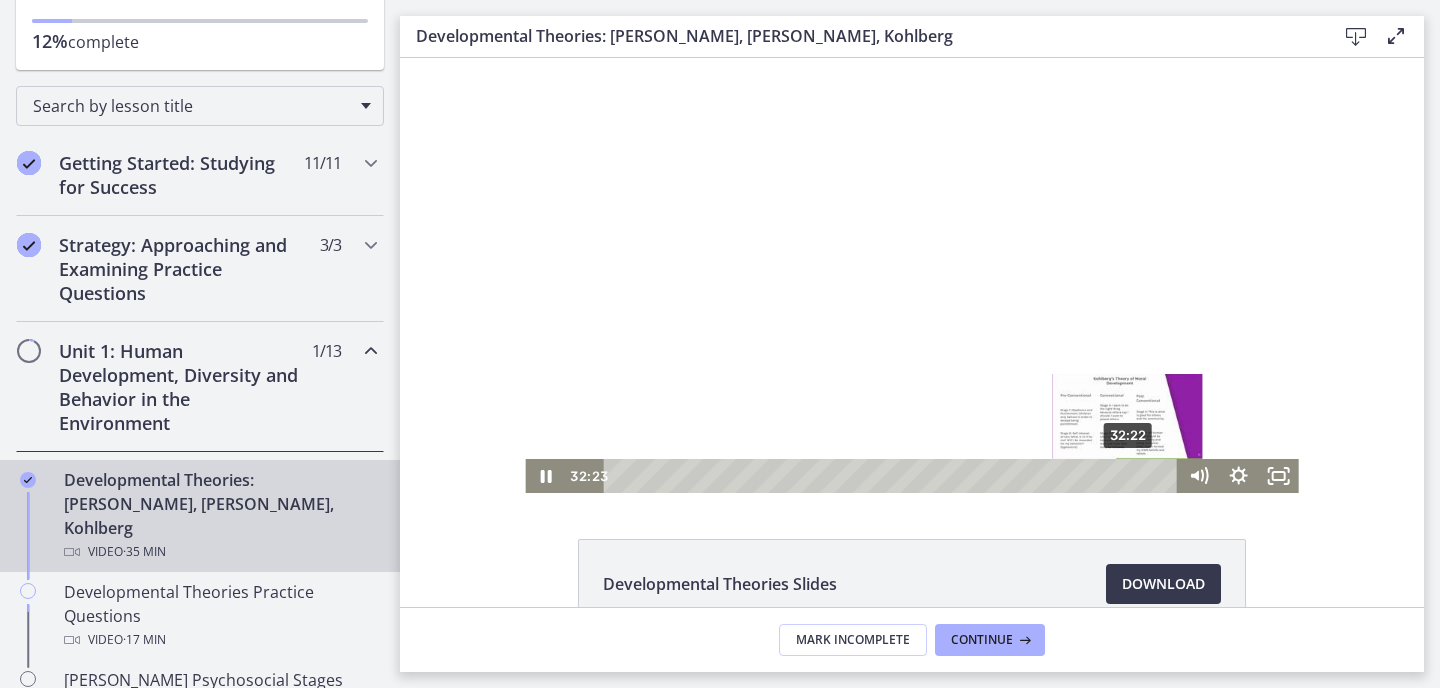 click on "32:22" at bounding box center (893, 476) 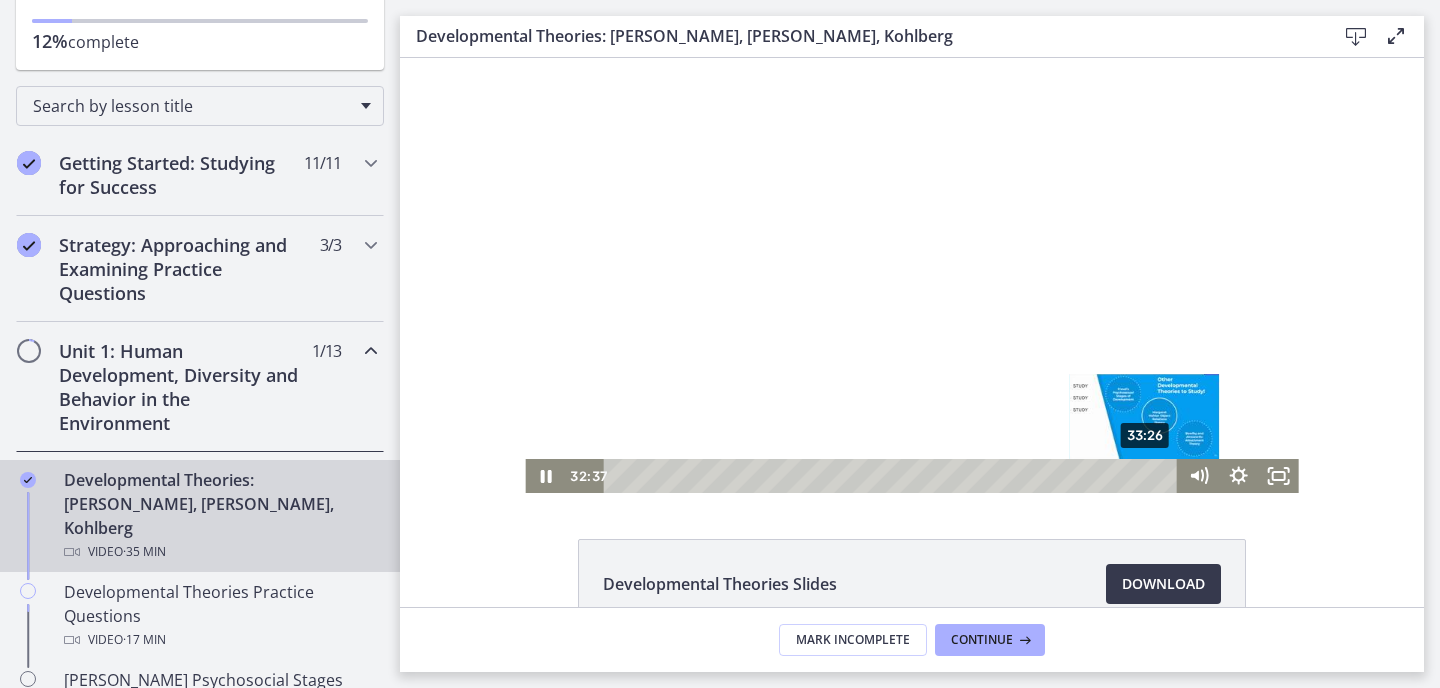 click on "33:26" at bounding box center [893, 476] 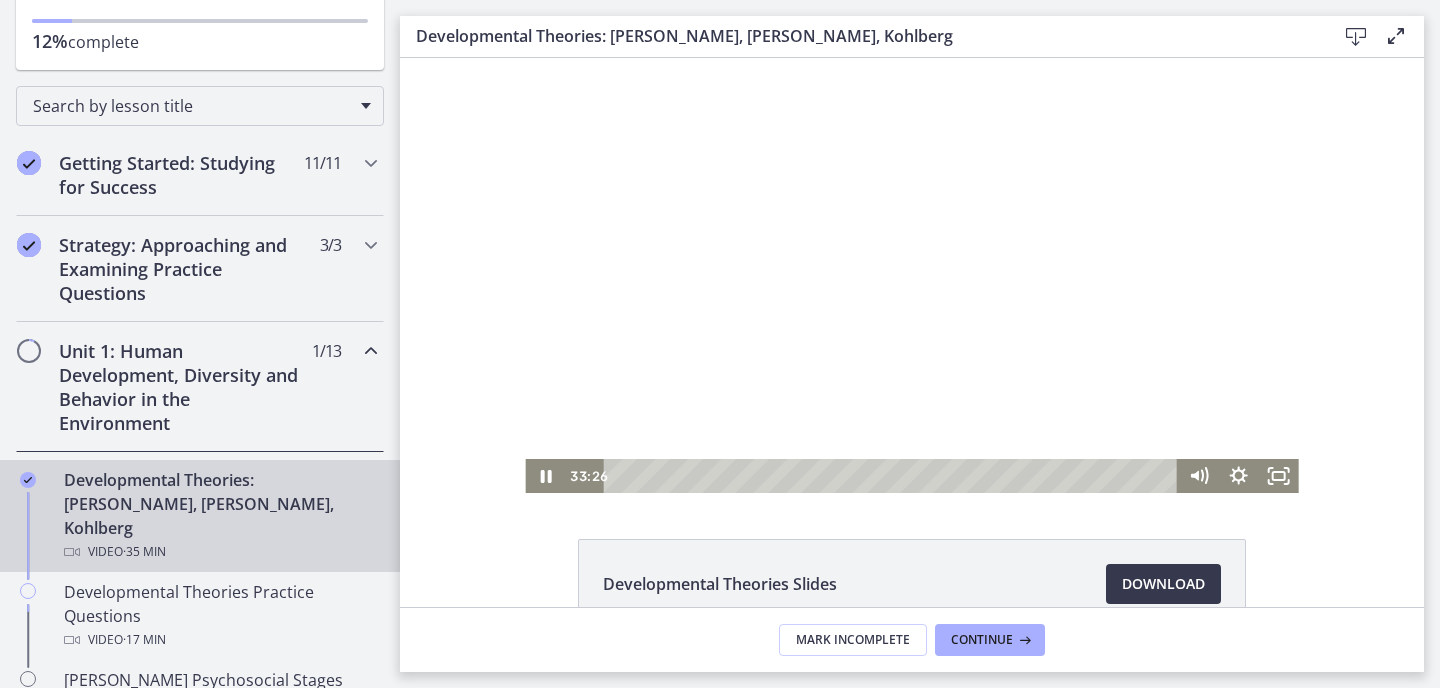 click at bounding box center [911, 275] 